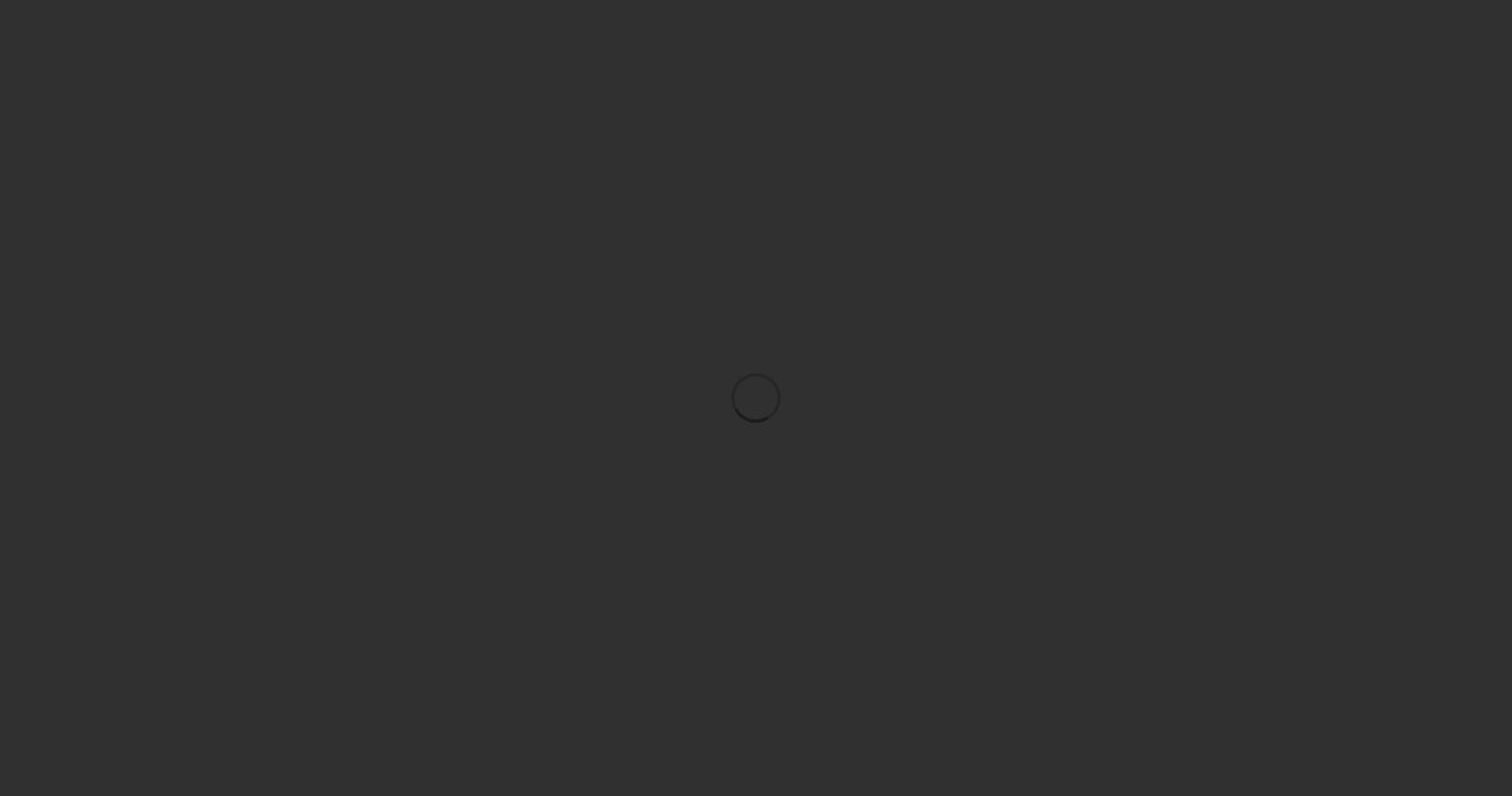 scroll, scrollTop: 0, scrollLeft: 0, axis: both 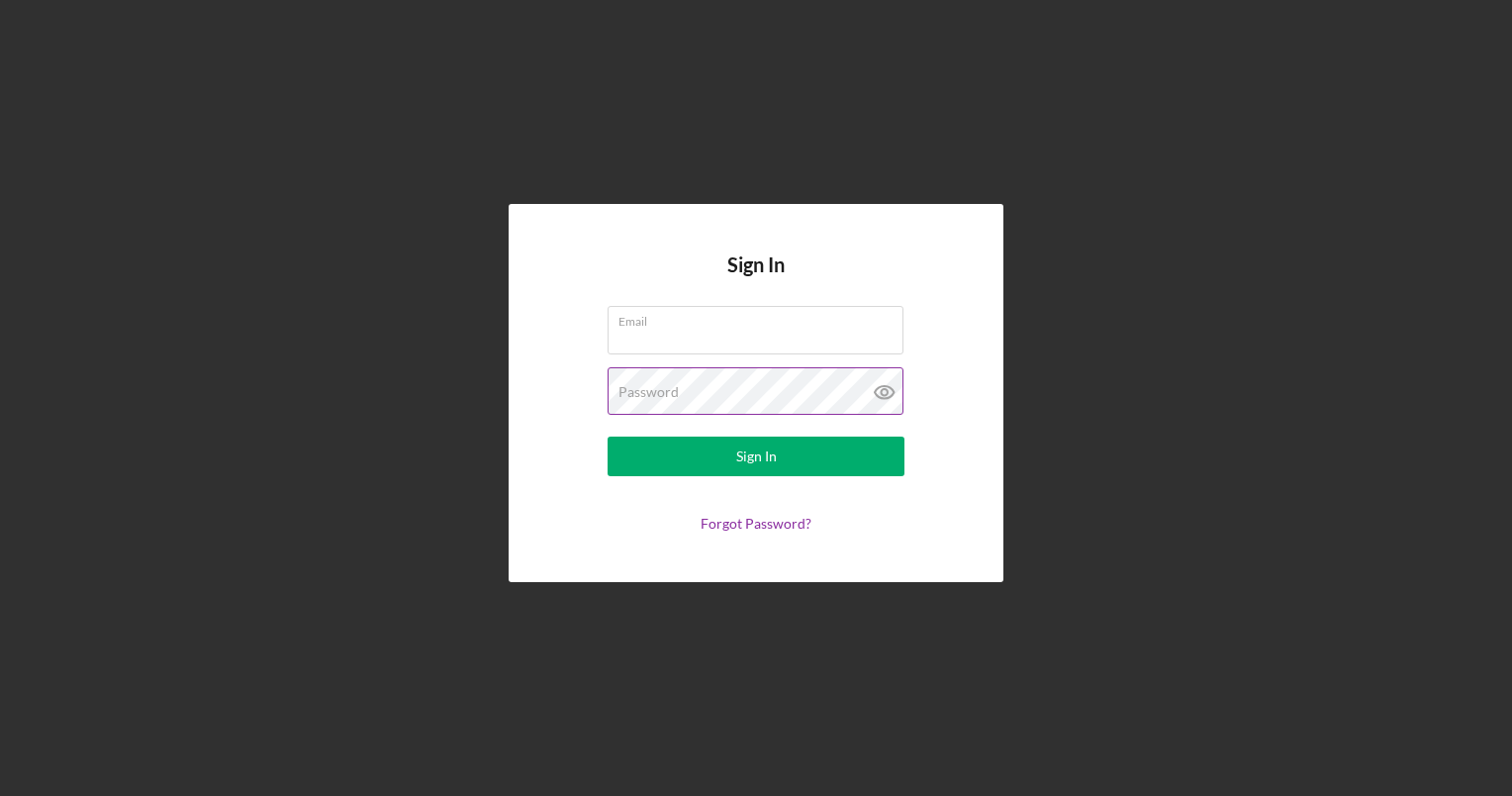 type on "[USERNAME]@example.com" 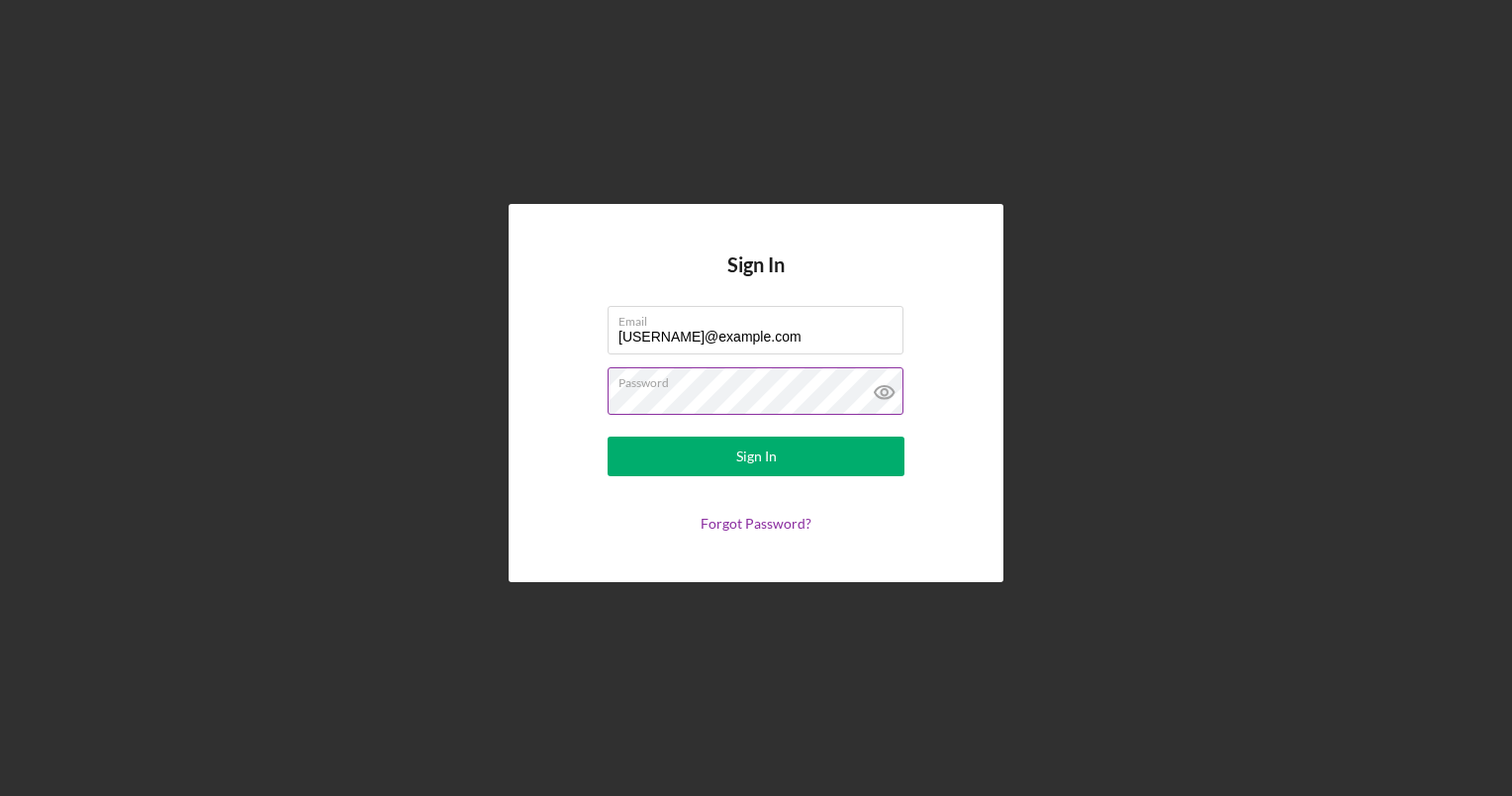 click 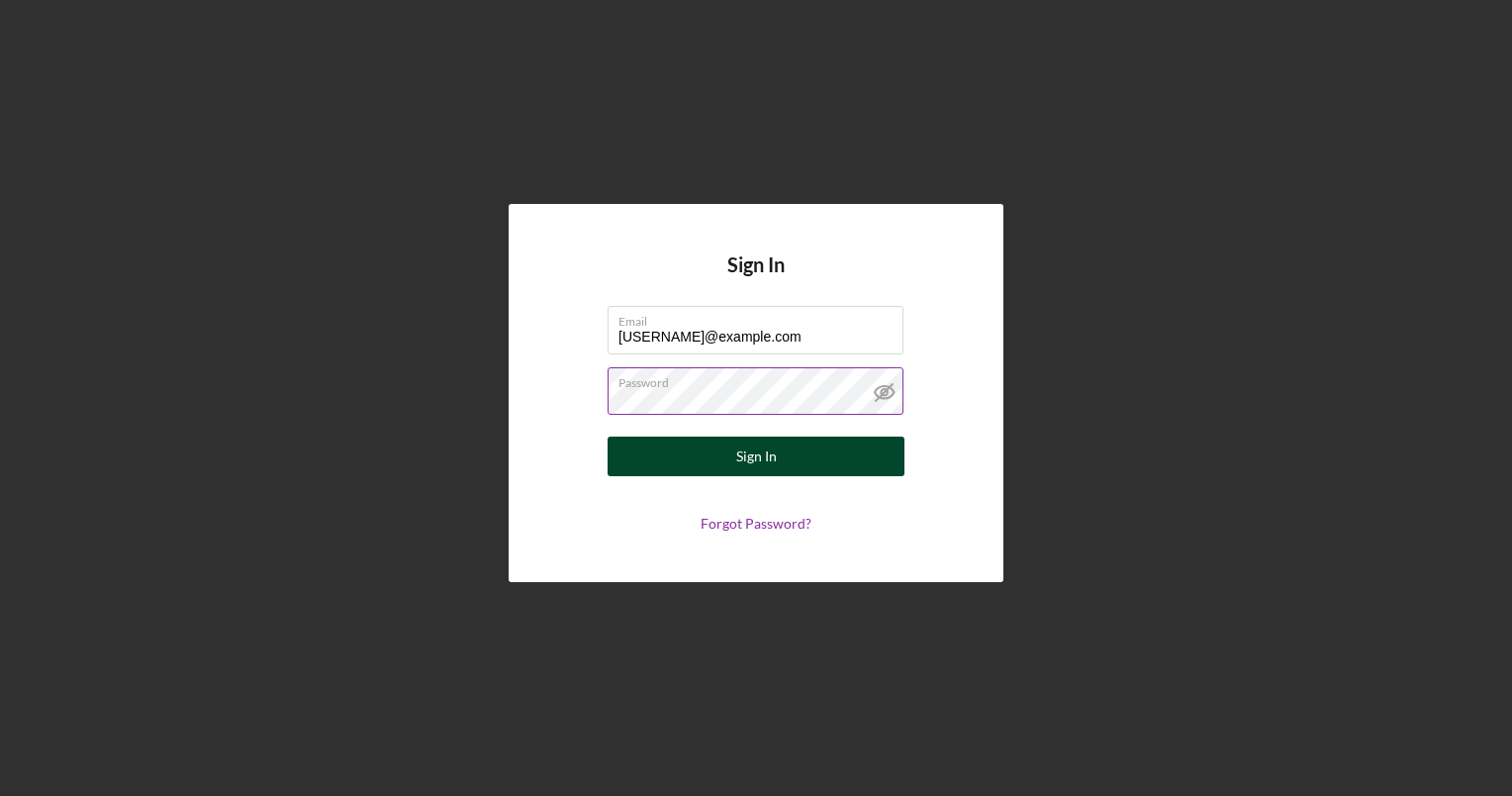 click on "Sign In" at bounding box center (756, 456) 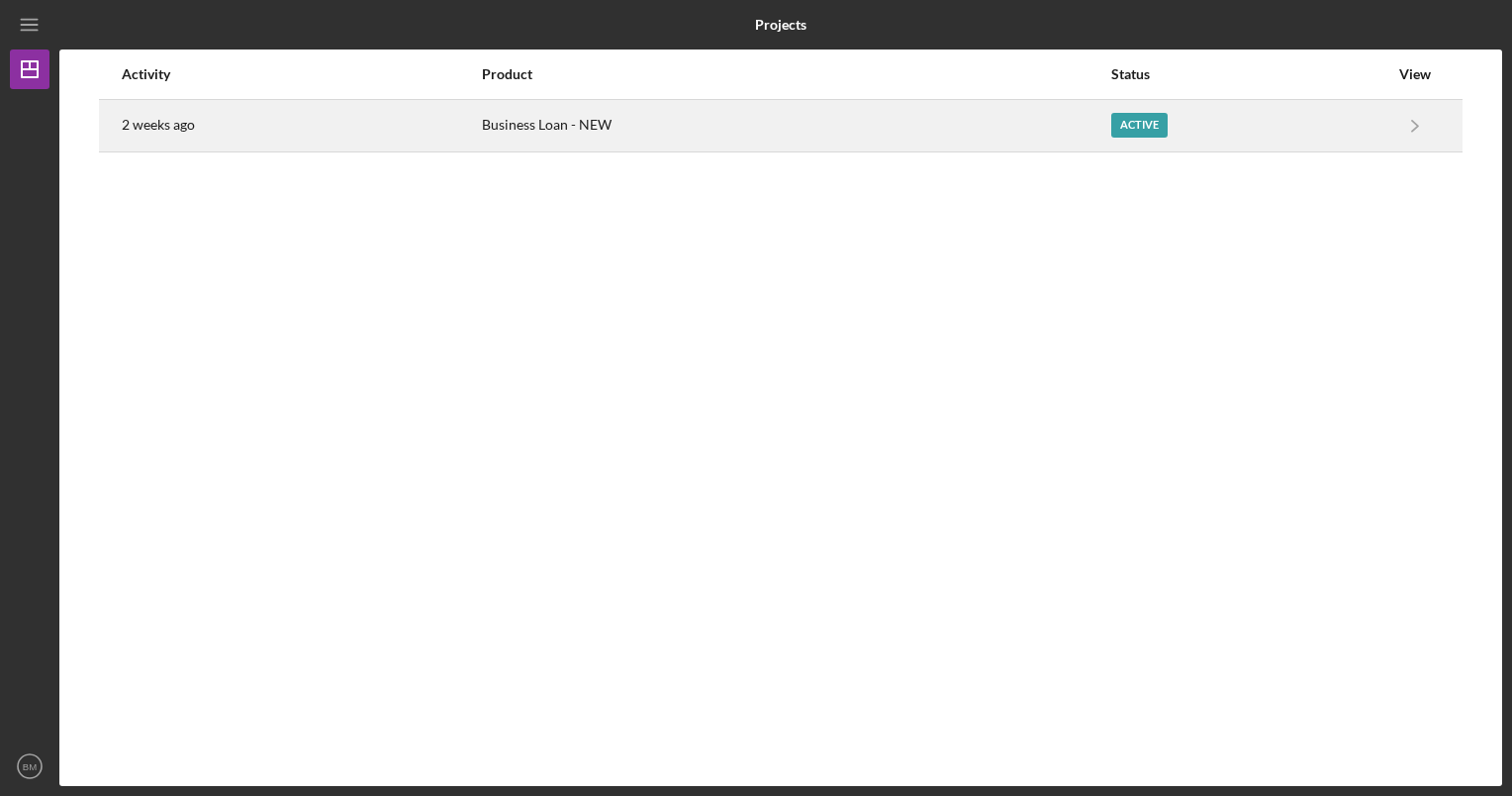 drag, startPoint x: 1412, startPoint y: 122, endPoint x: 1156, endPoint y: 120, distance: 256.00781 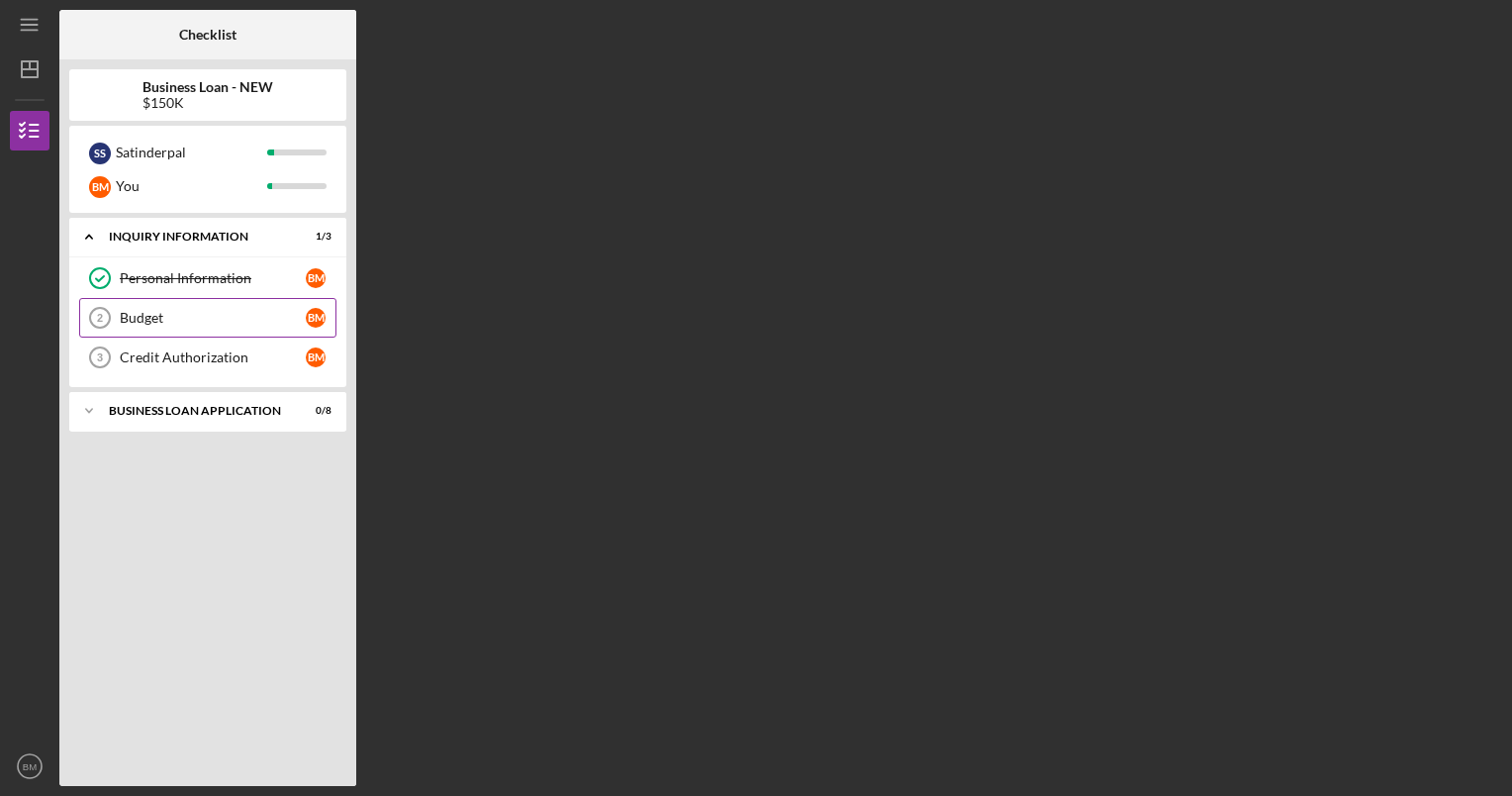 click on "Budget" at bounding box center (213, 318) 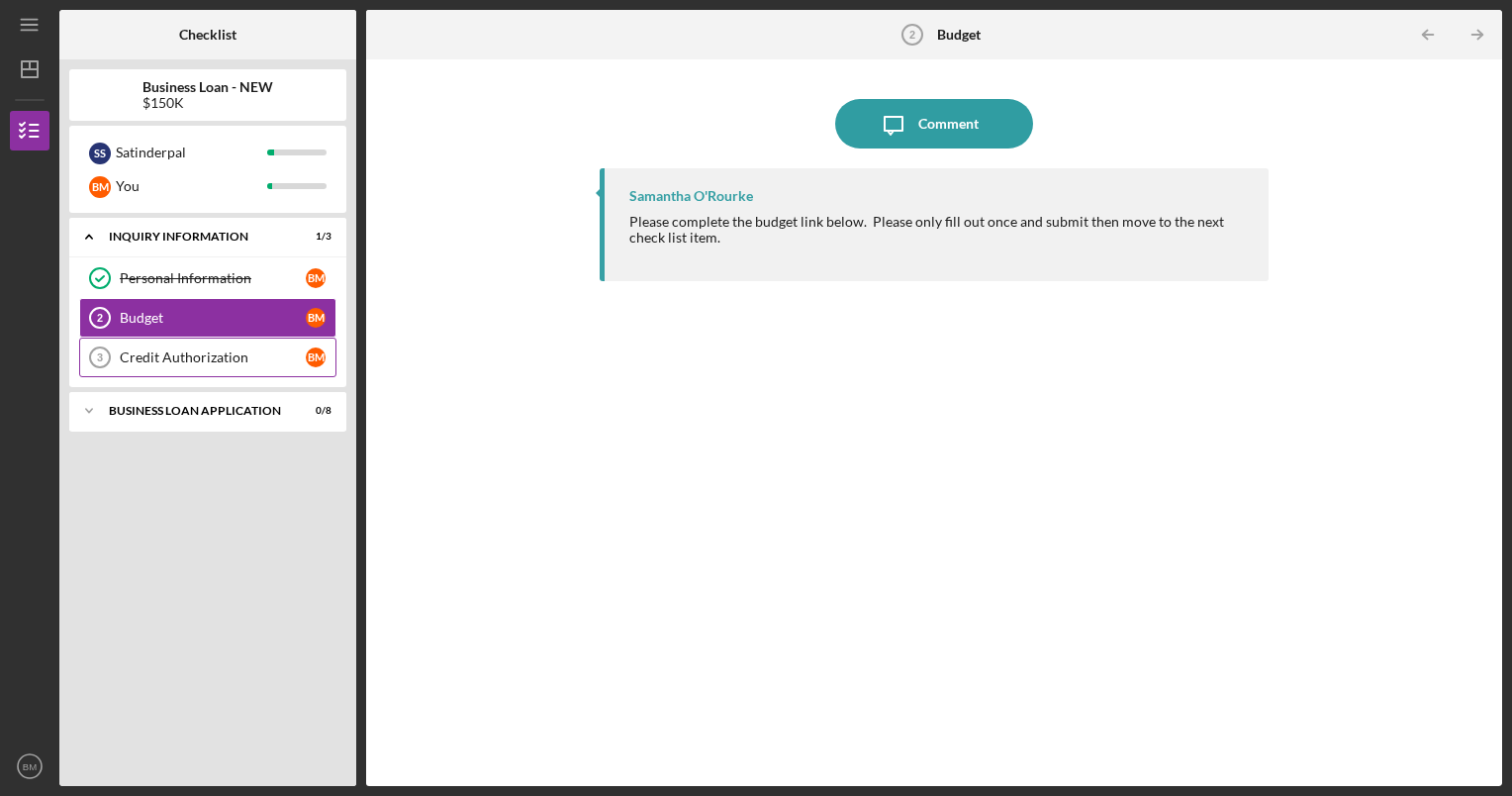 click on "Credit Authorization" at bounding box center (213, 357) 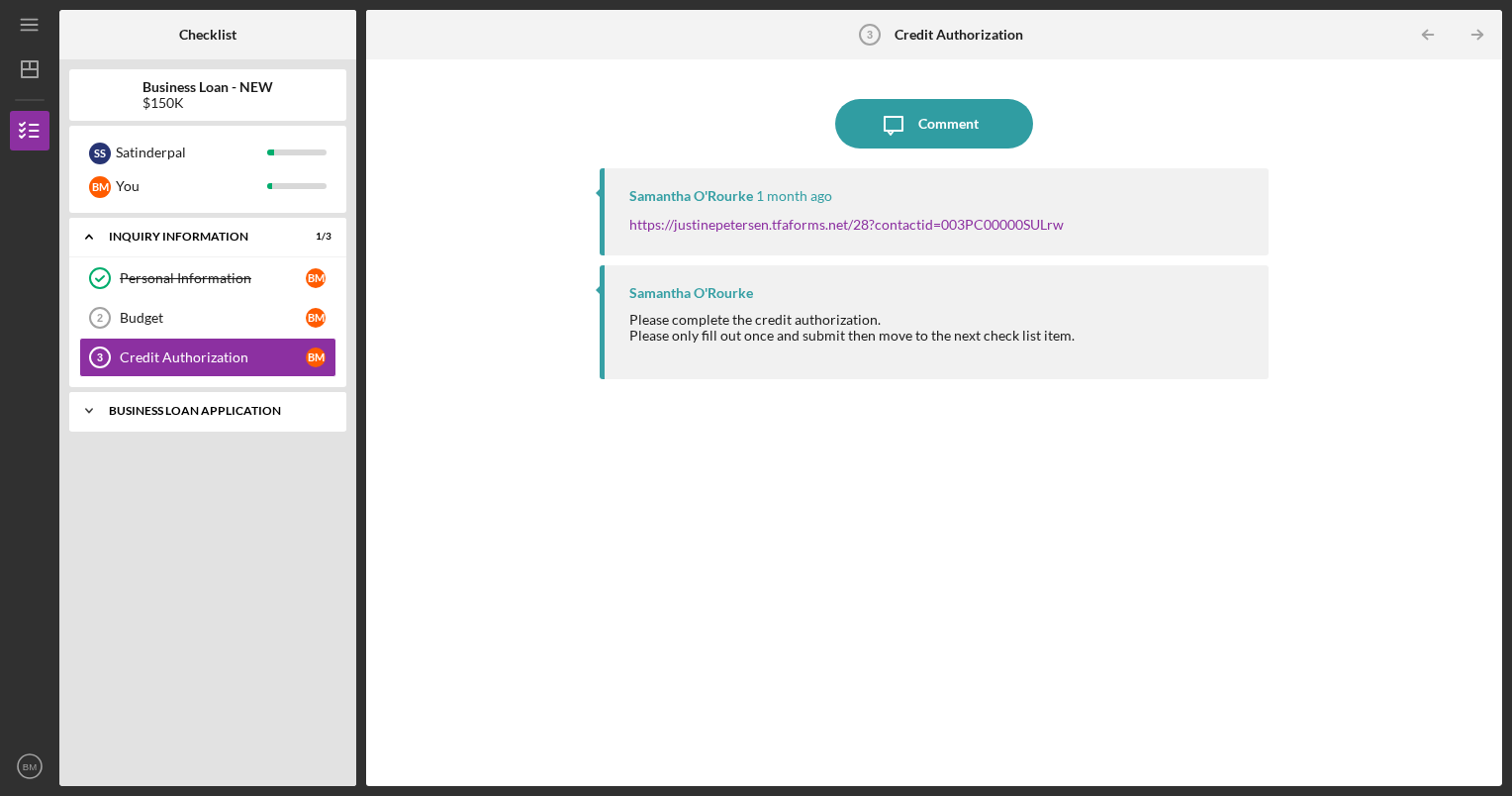 click on "BUSINESS LOAN APPLICATION" at bounding box center [215, 411] 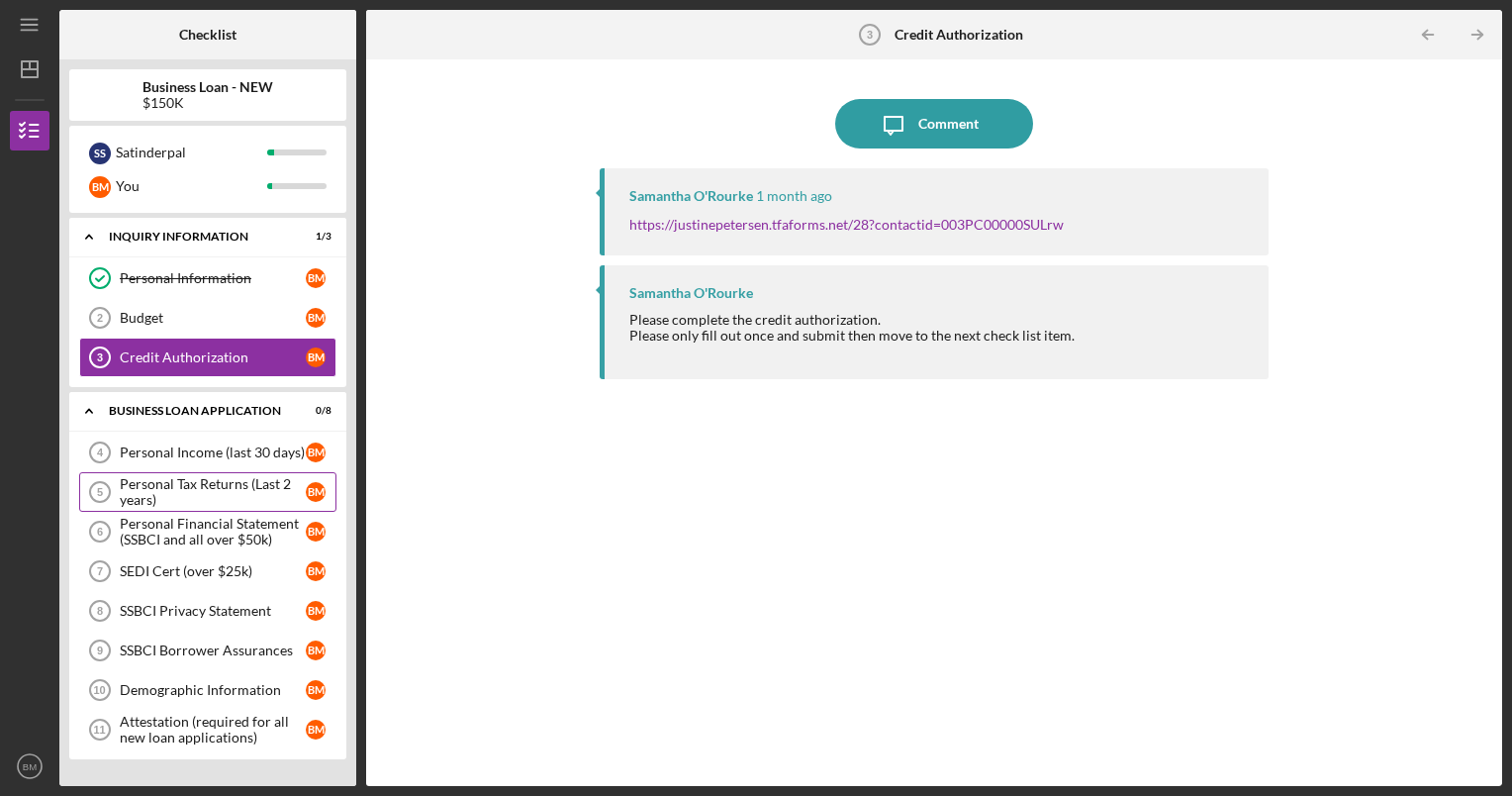 click on "Personal Tax Returns (Last 2 years)" at bounding box center (213, 492) 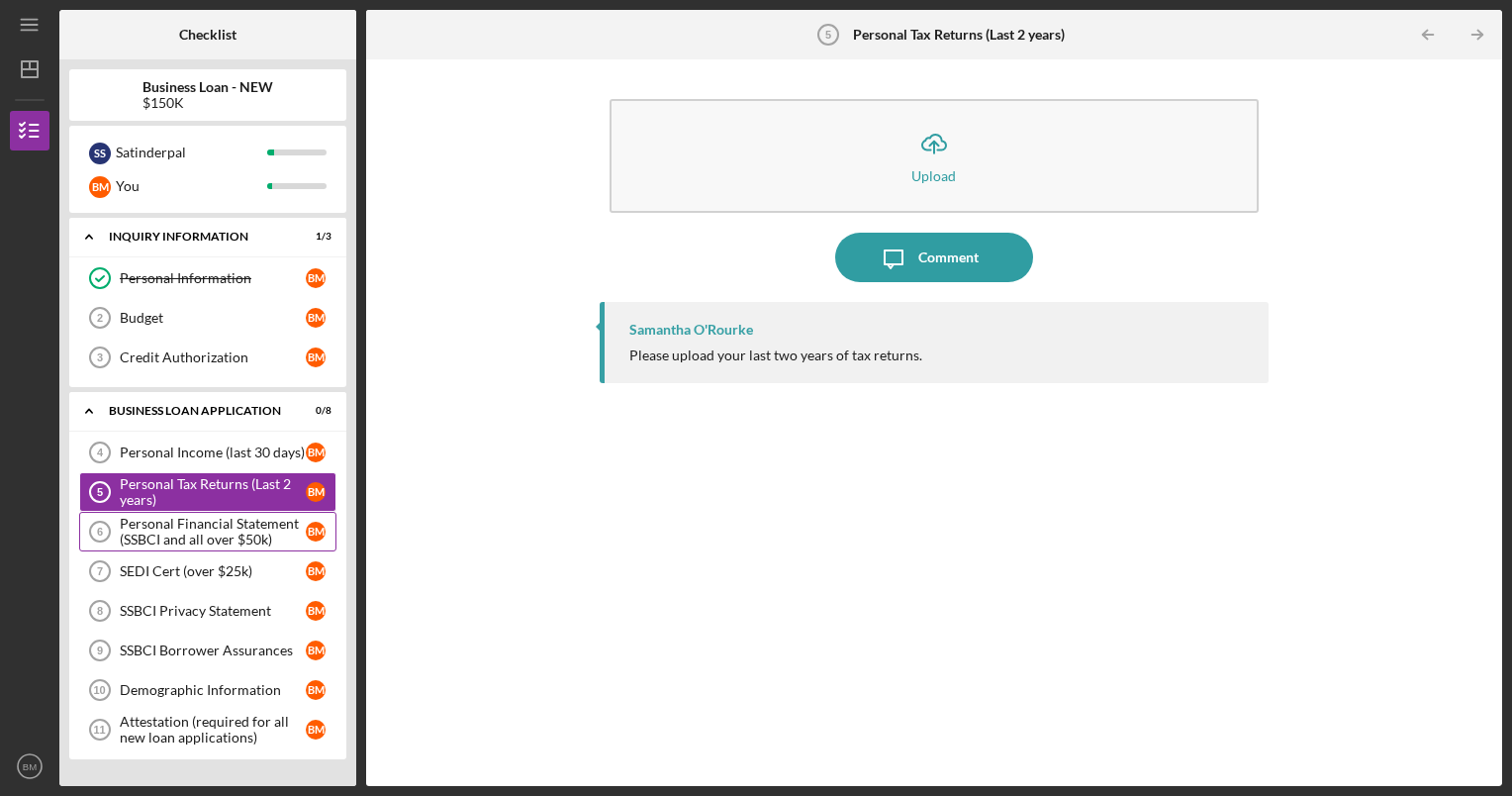 click on "Personal Financial Statement (SSBCI and all over $50k)" at bounding box center (213, 532) 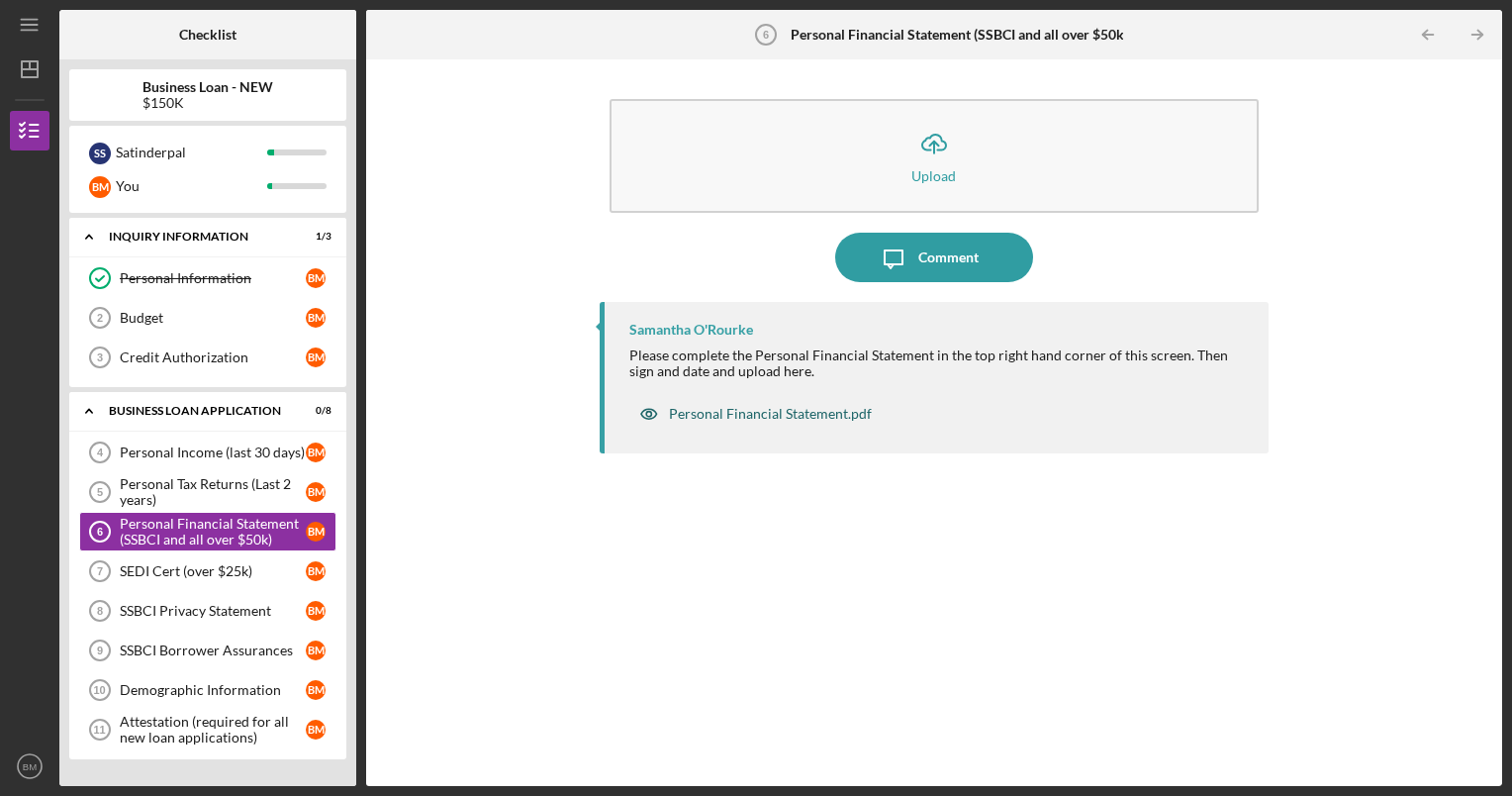 click on "Personal Financial Statement.pdf" at bounding box center [770, 414] 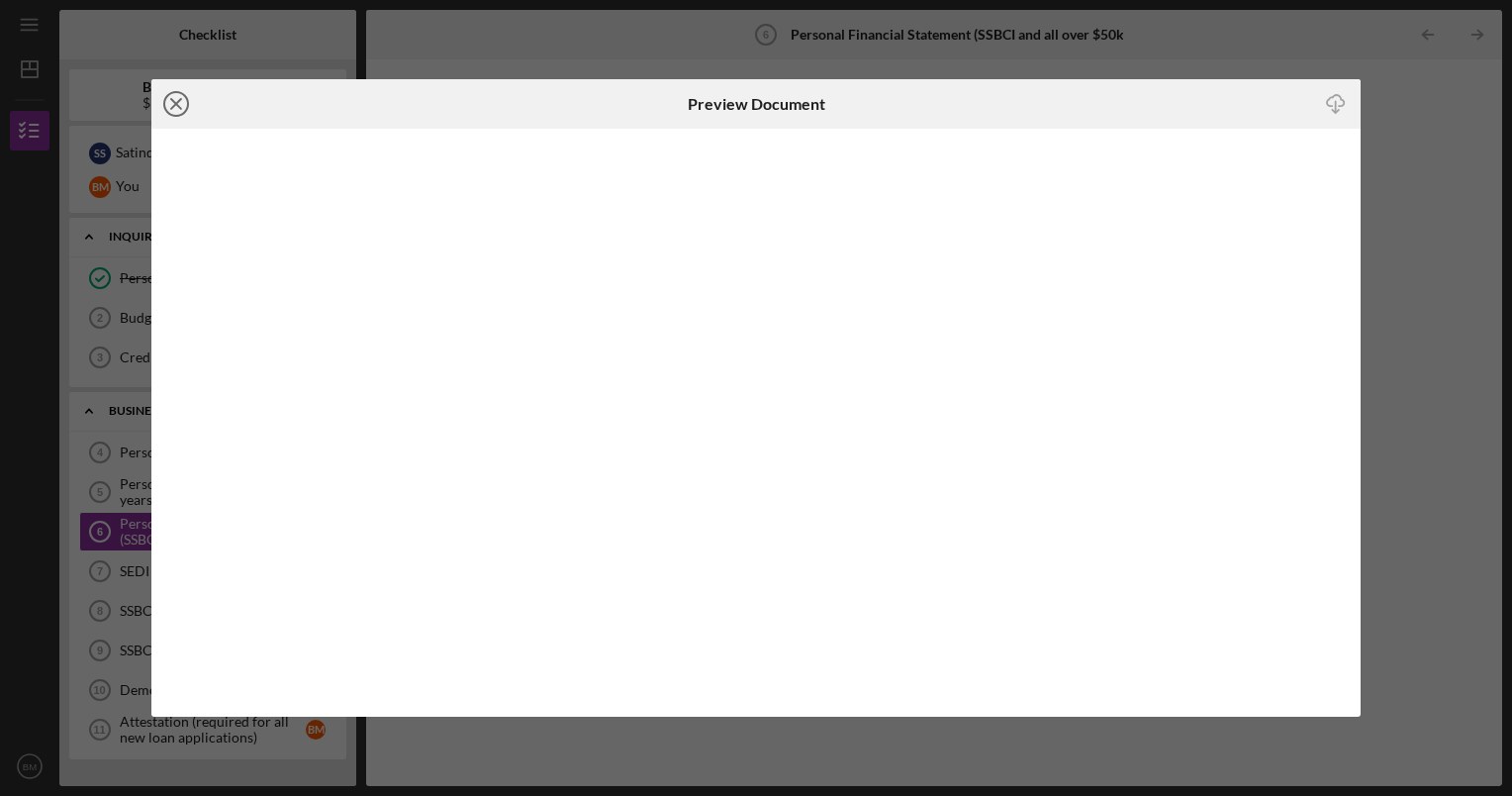 click 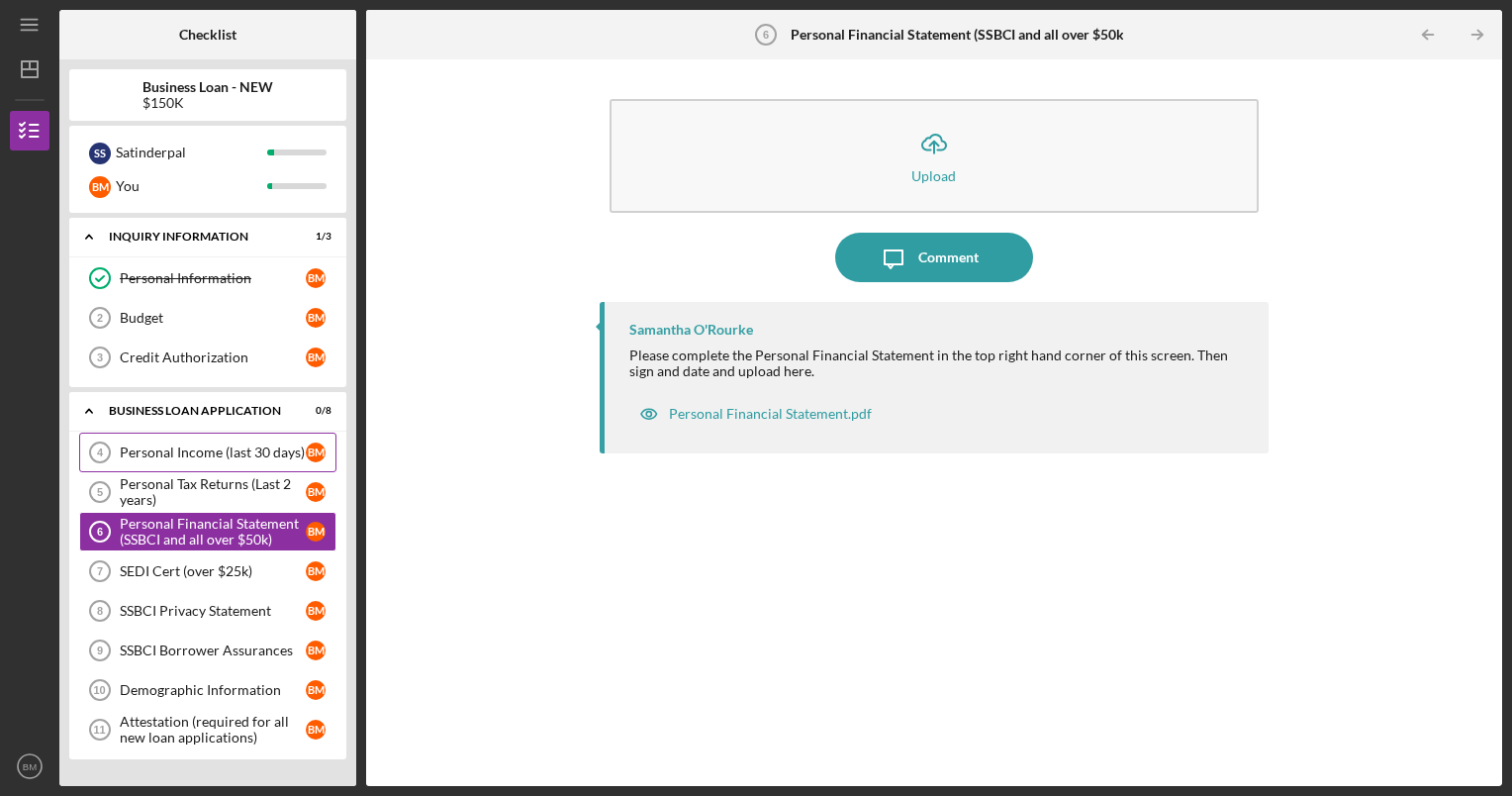 click on "Personal Income (last 30 days)" at bounding box center [213, 452] 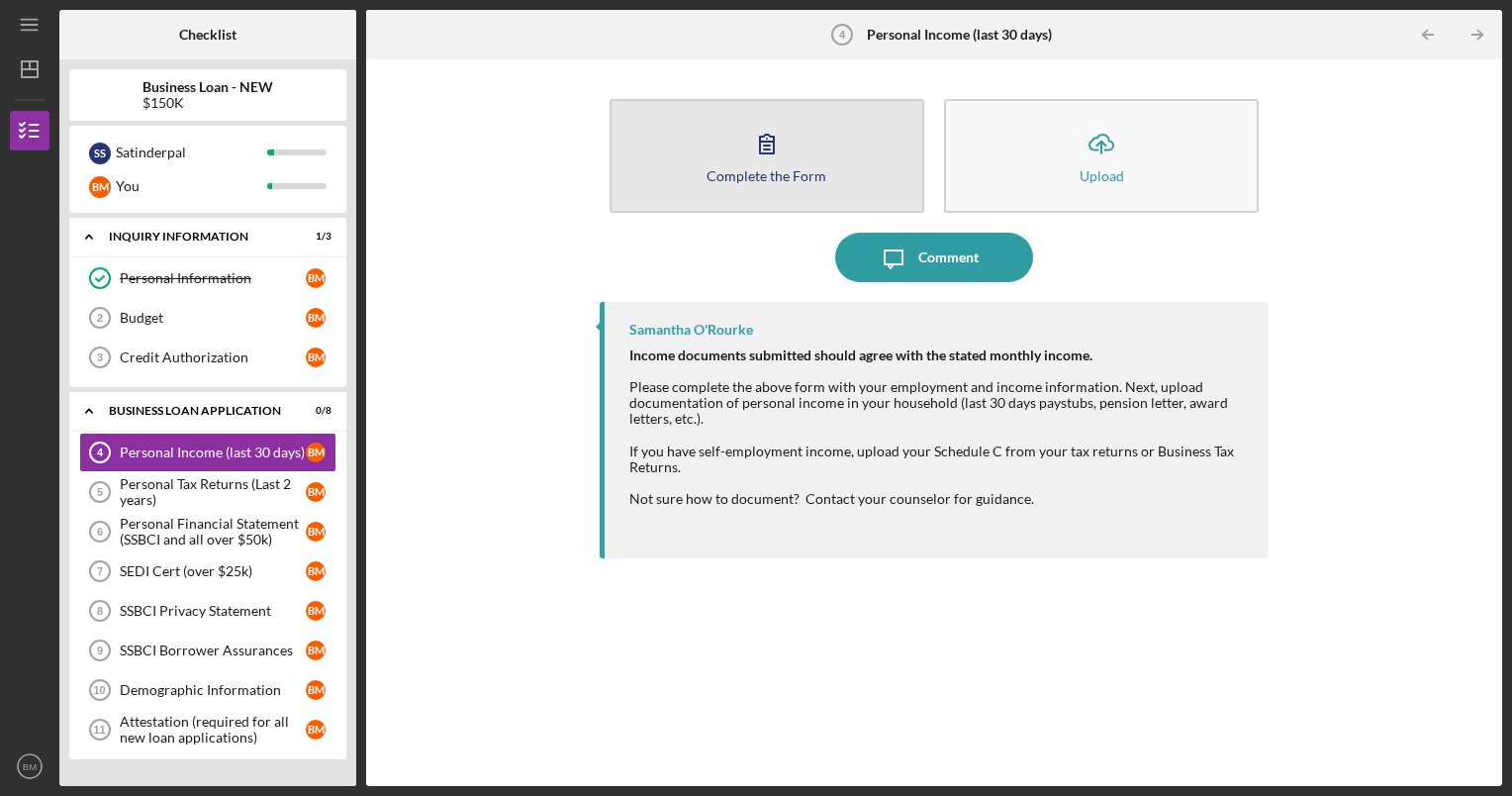 click 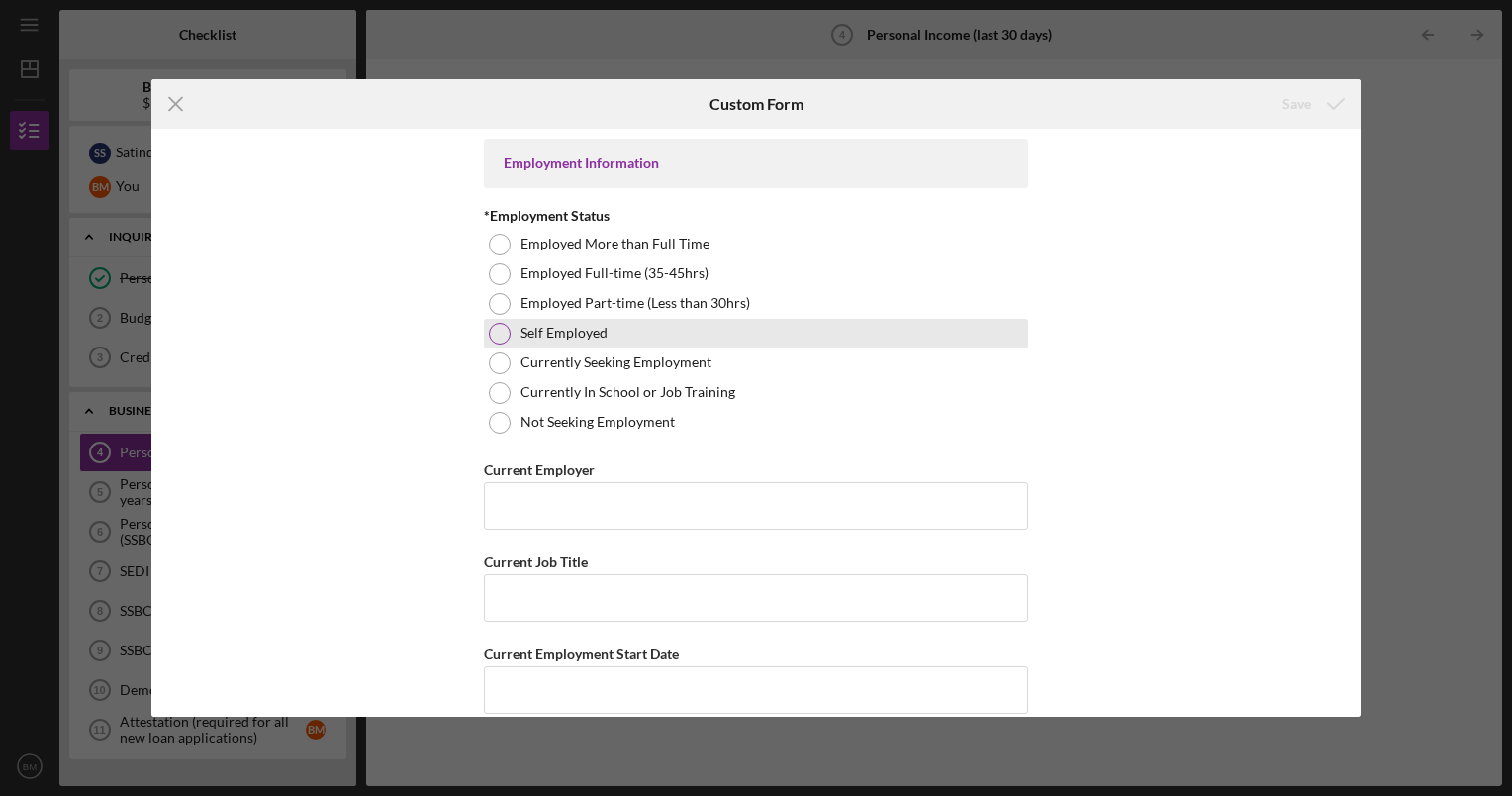 drag, startPoint x: 578, startPoint y: 325, endPoint x: 501, endPoint y: 332, distance: 77.31753 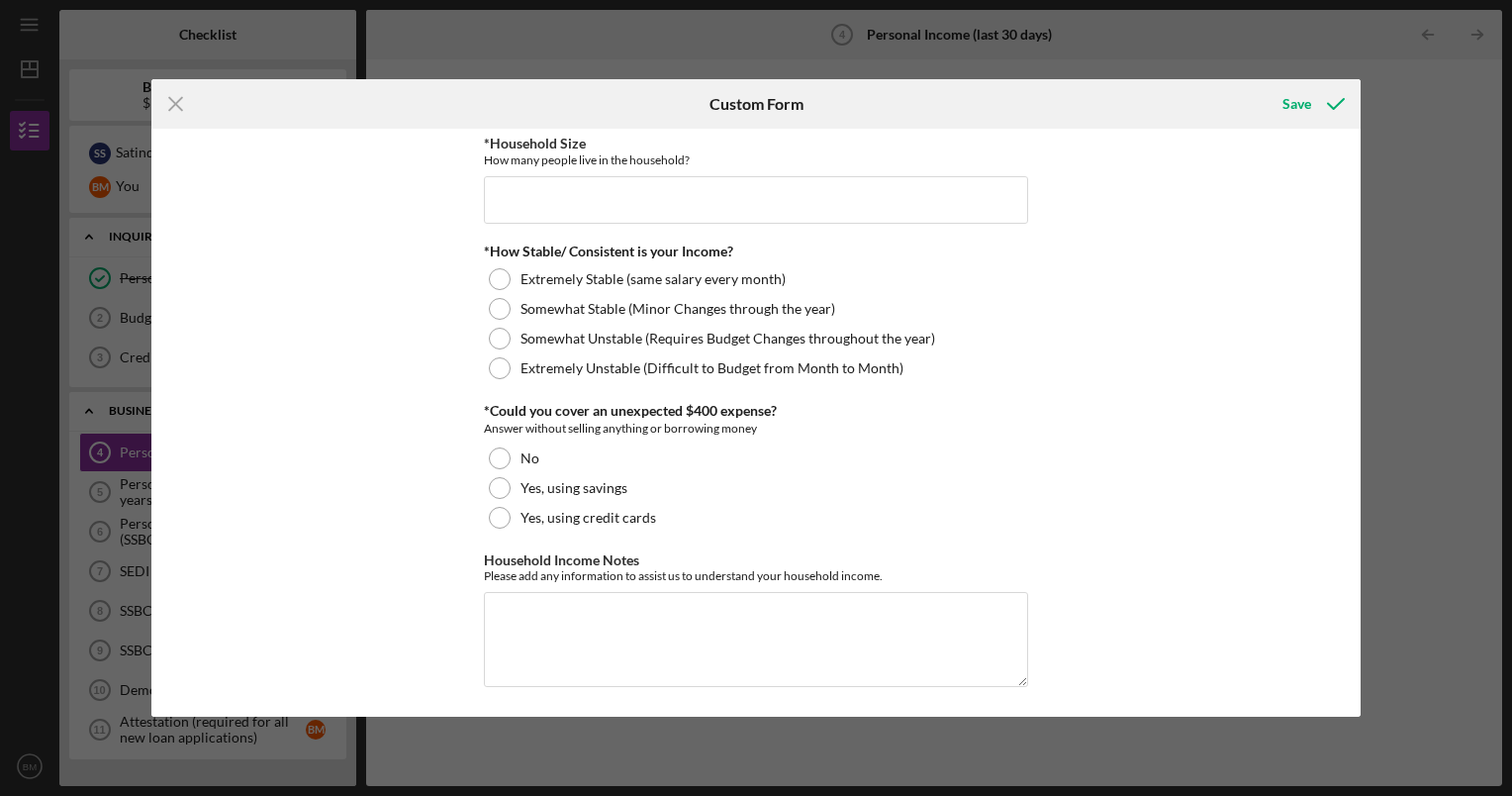 scroll, scrollTop: 1080, scrollLeft: 0, axis: vertical 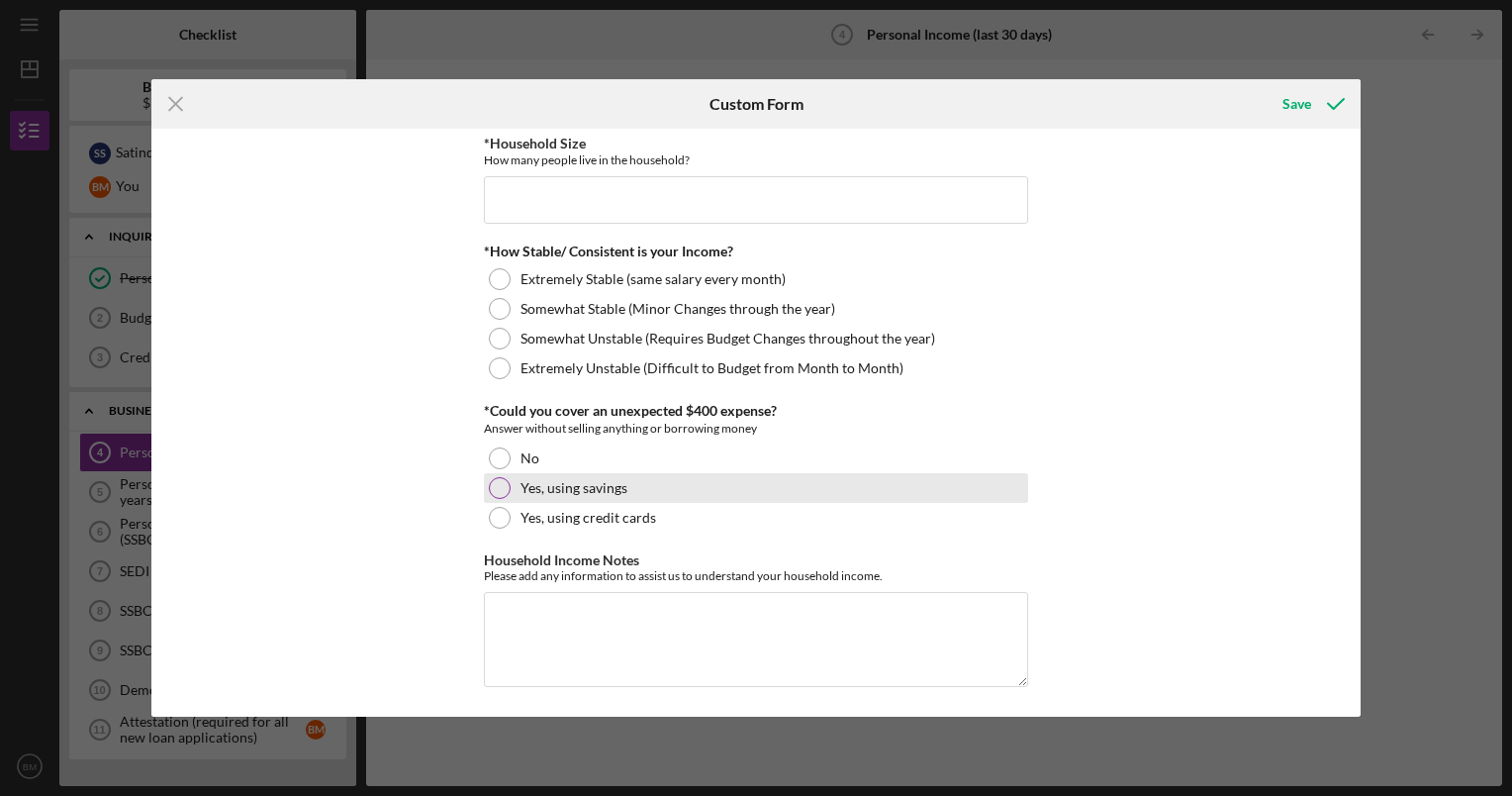 drag, startPoint x: 566, startPoint y: 491, endPoint x: 498, endPoint y: 481, distance: 68.73136 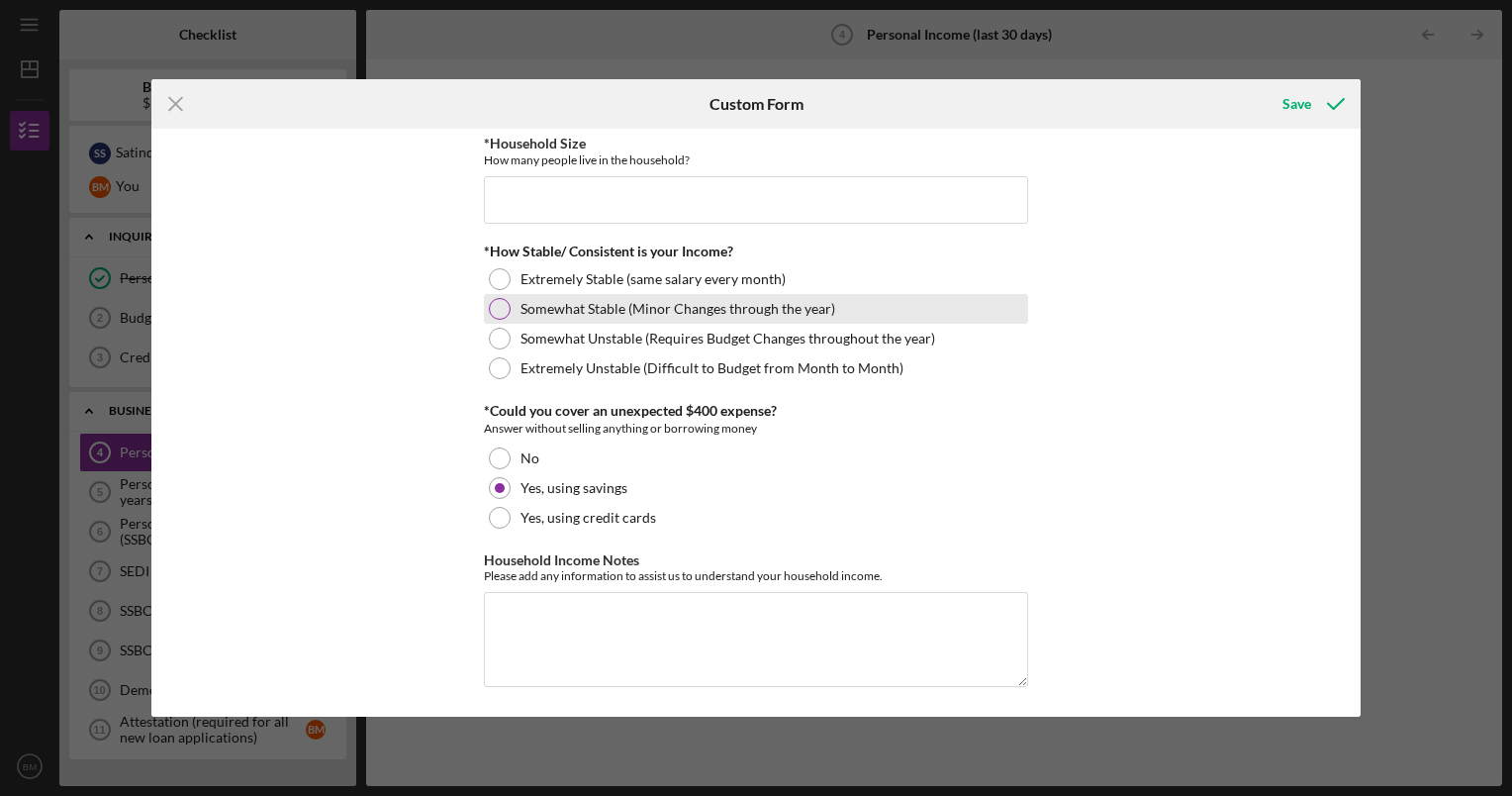 click at bounding box center [500, 309] 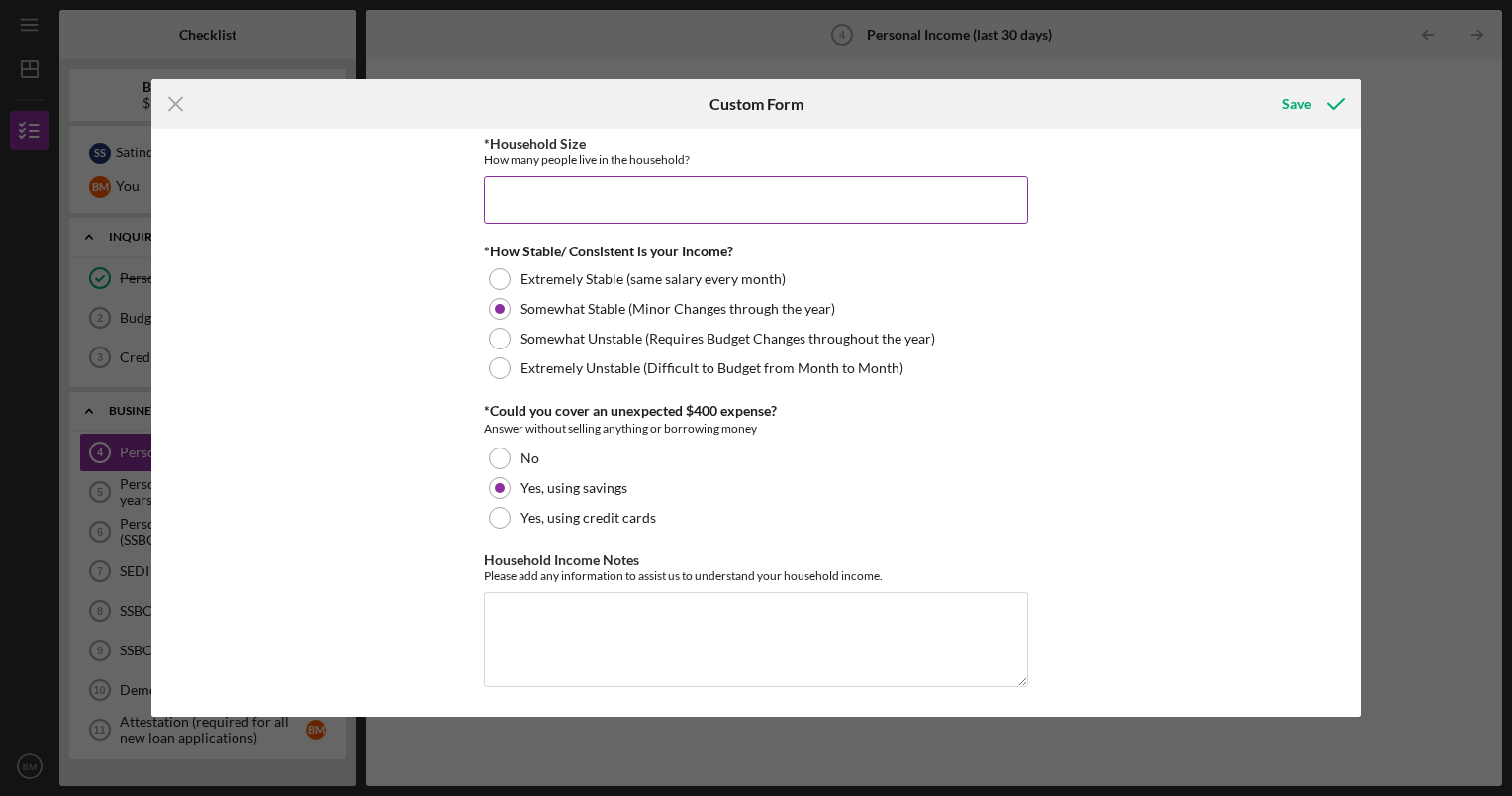 click on "*Household Size" at bounding box center [756, 200] 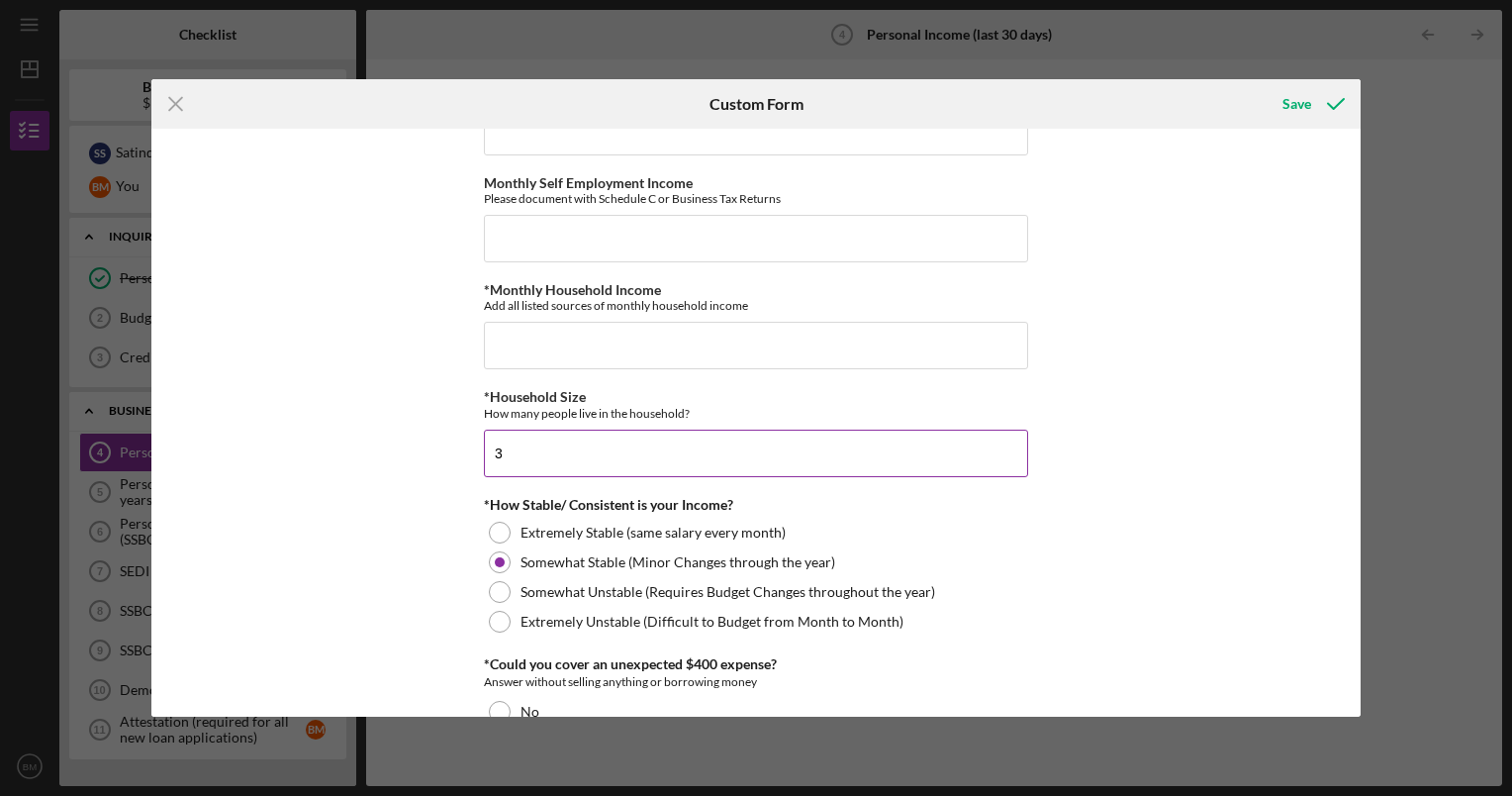 scroll, scrollTop: 819, scrollLeft: 0, axis: vertical 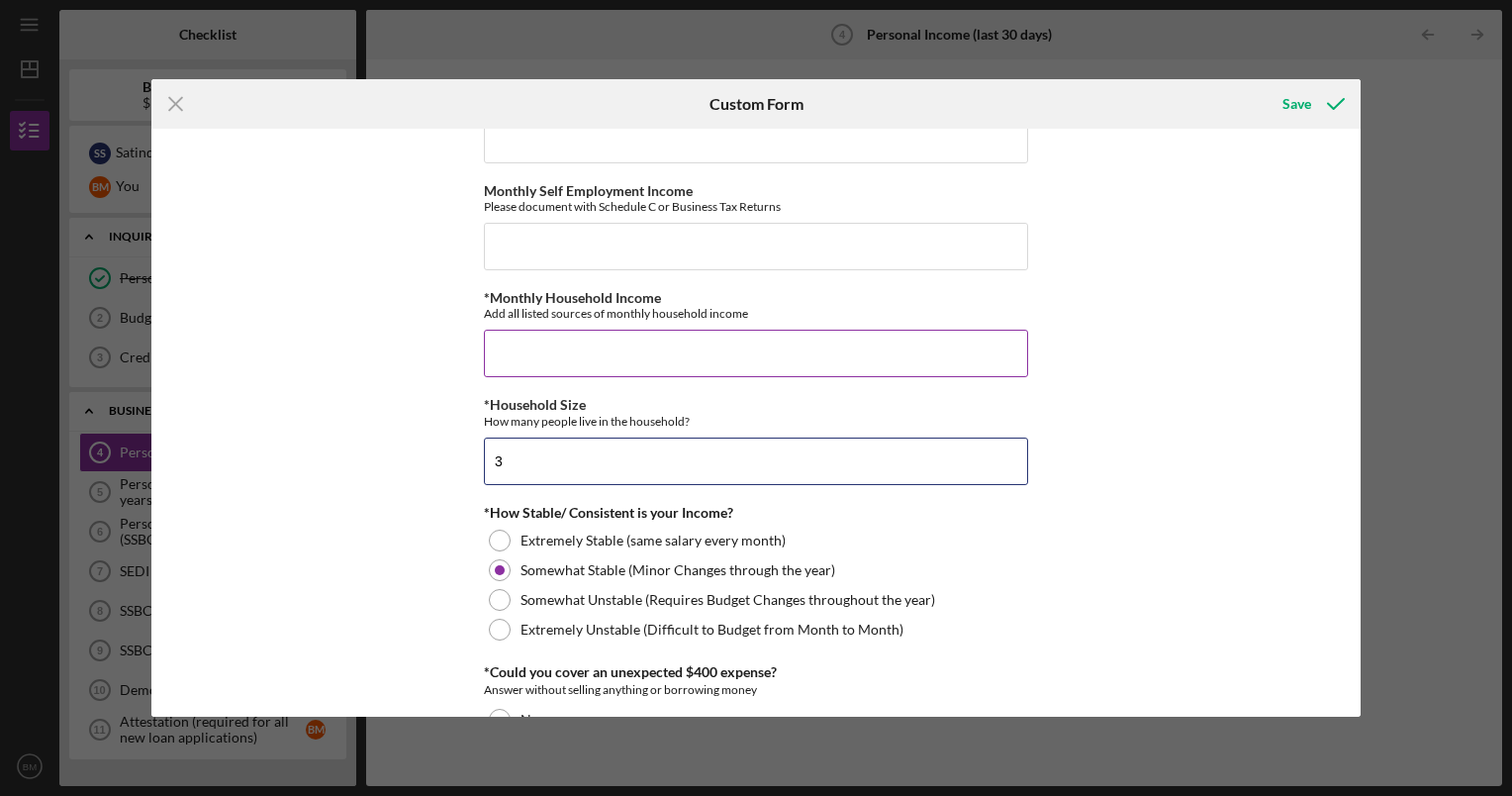 type on "3" 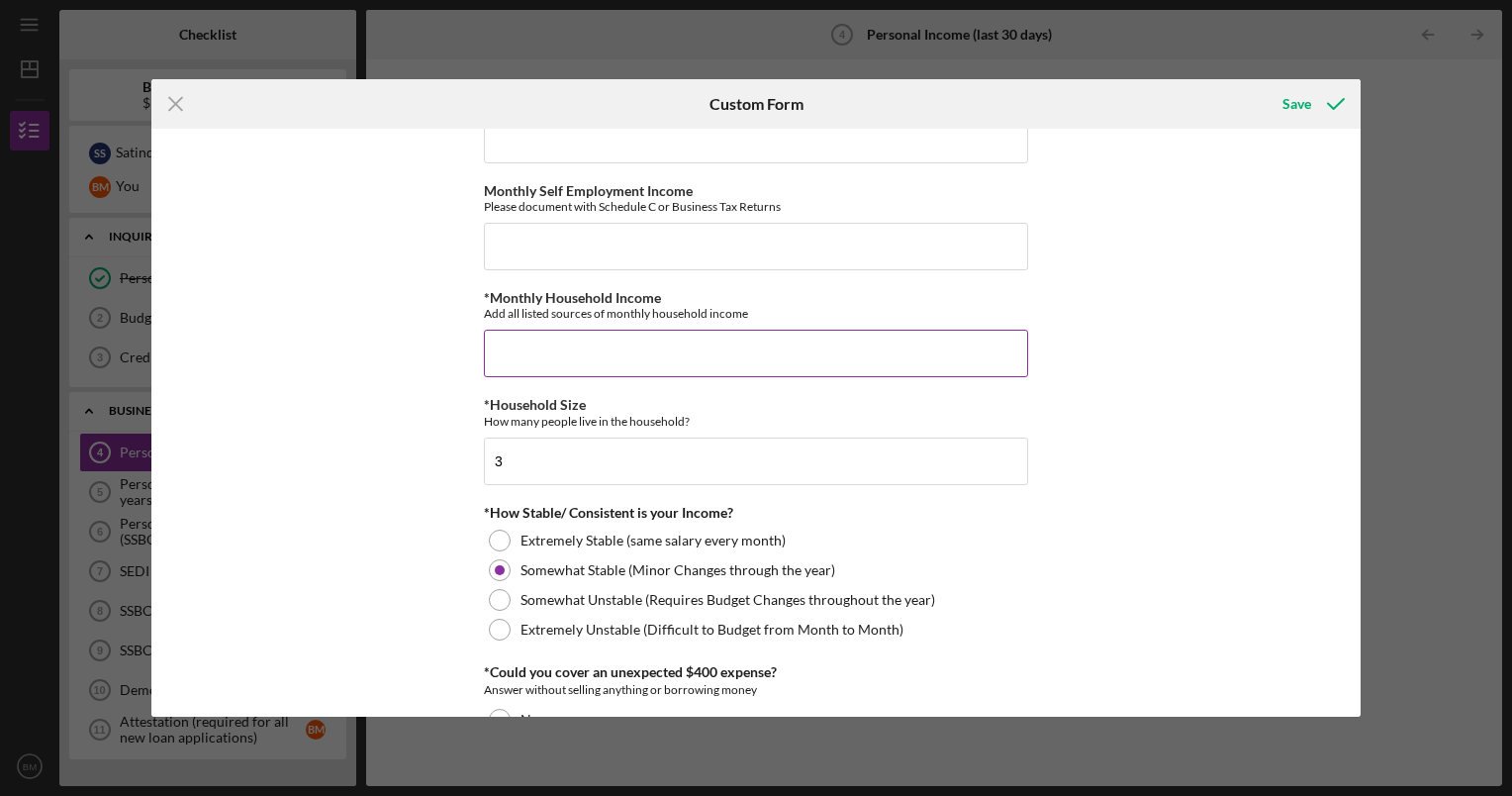 click on "*Monthly Household Income" at bounding box center (756, 353) 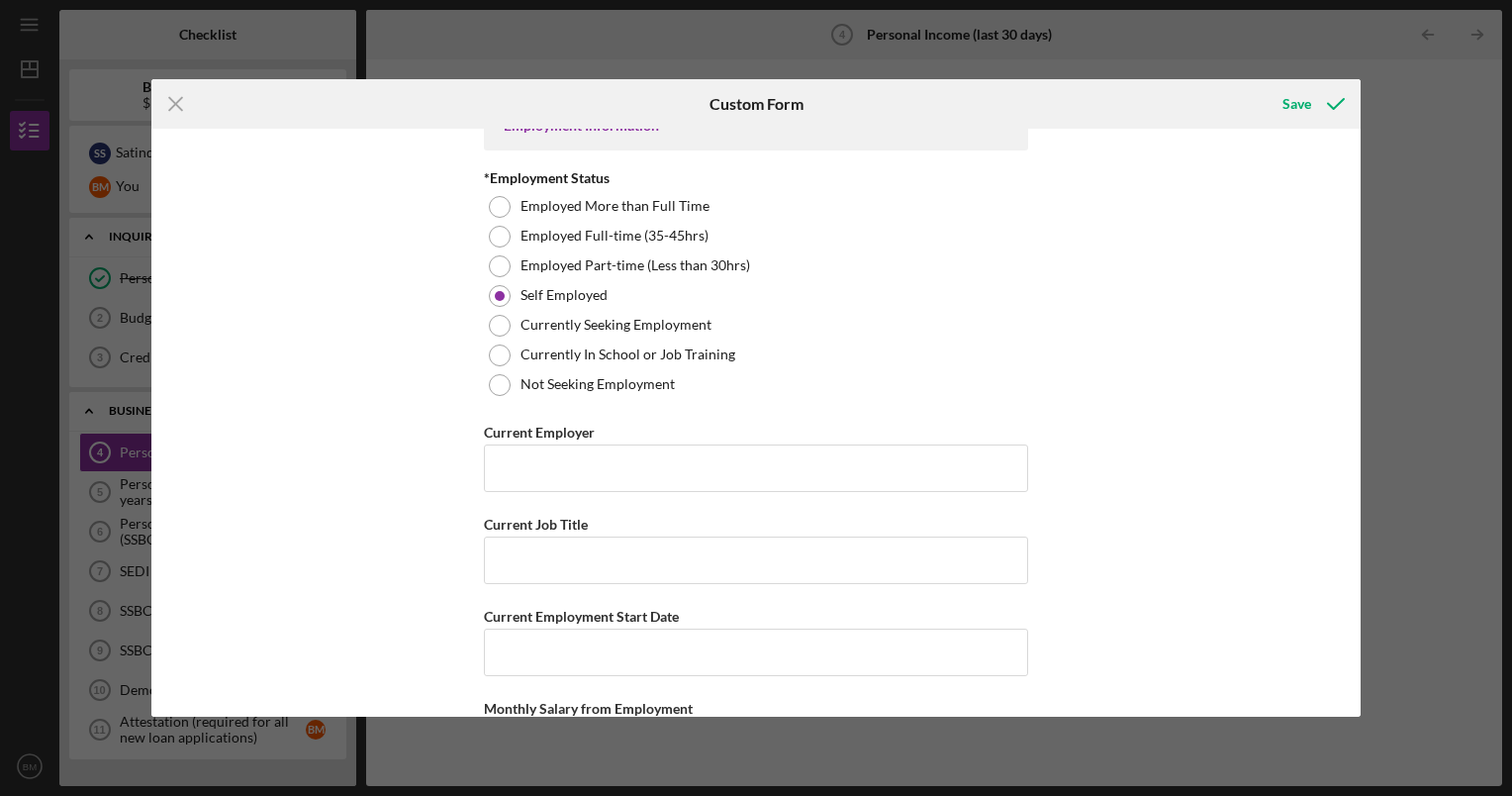 scroll, scrollTop: 0, scrollLeft: 0, axis: both 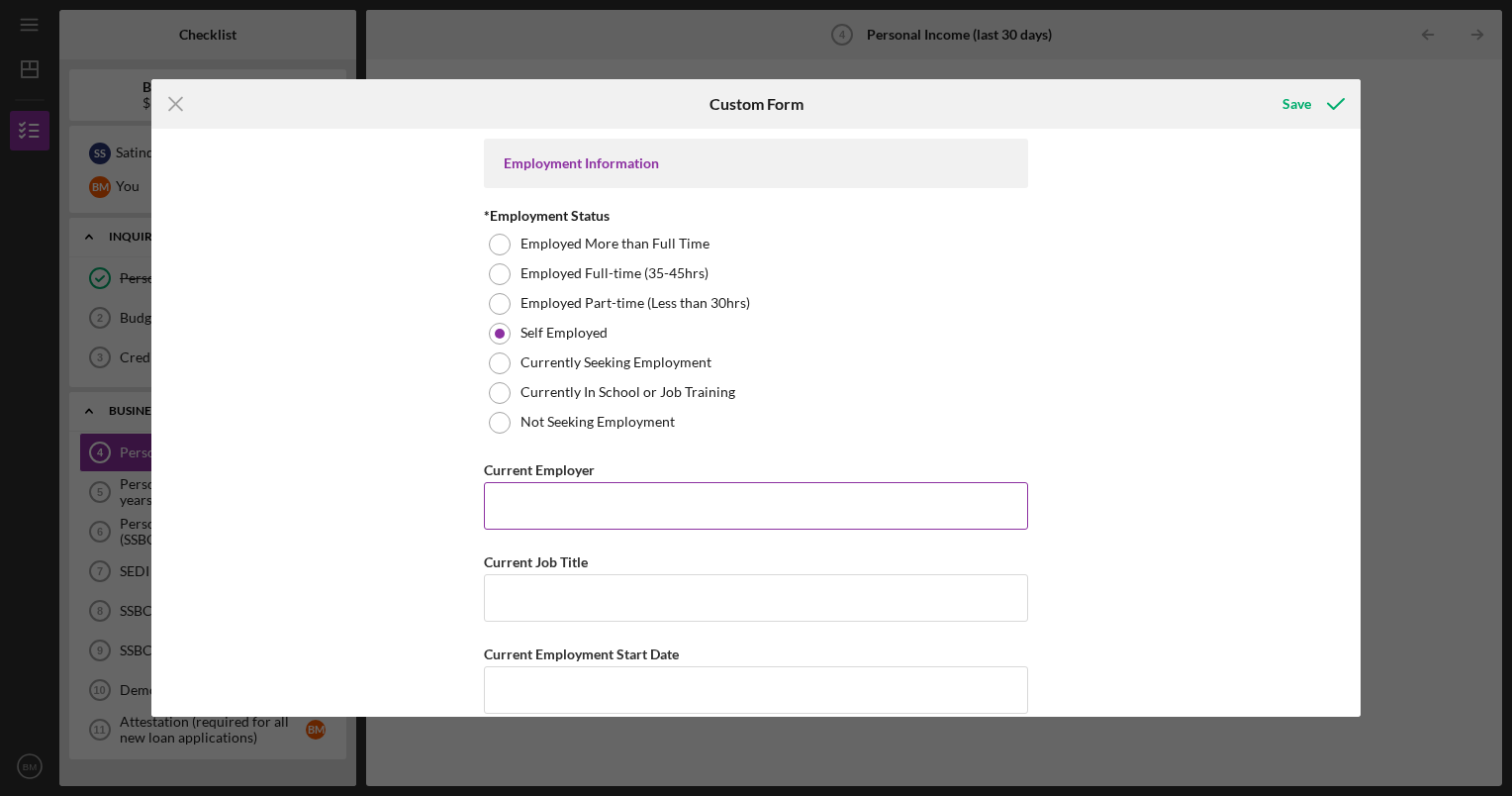 click on "Current Employer" at bounding box center [756, 506] 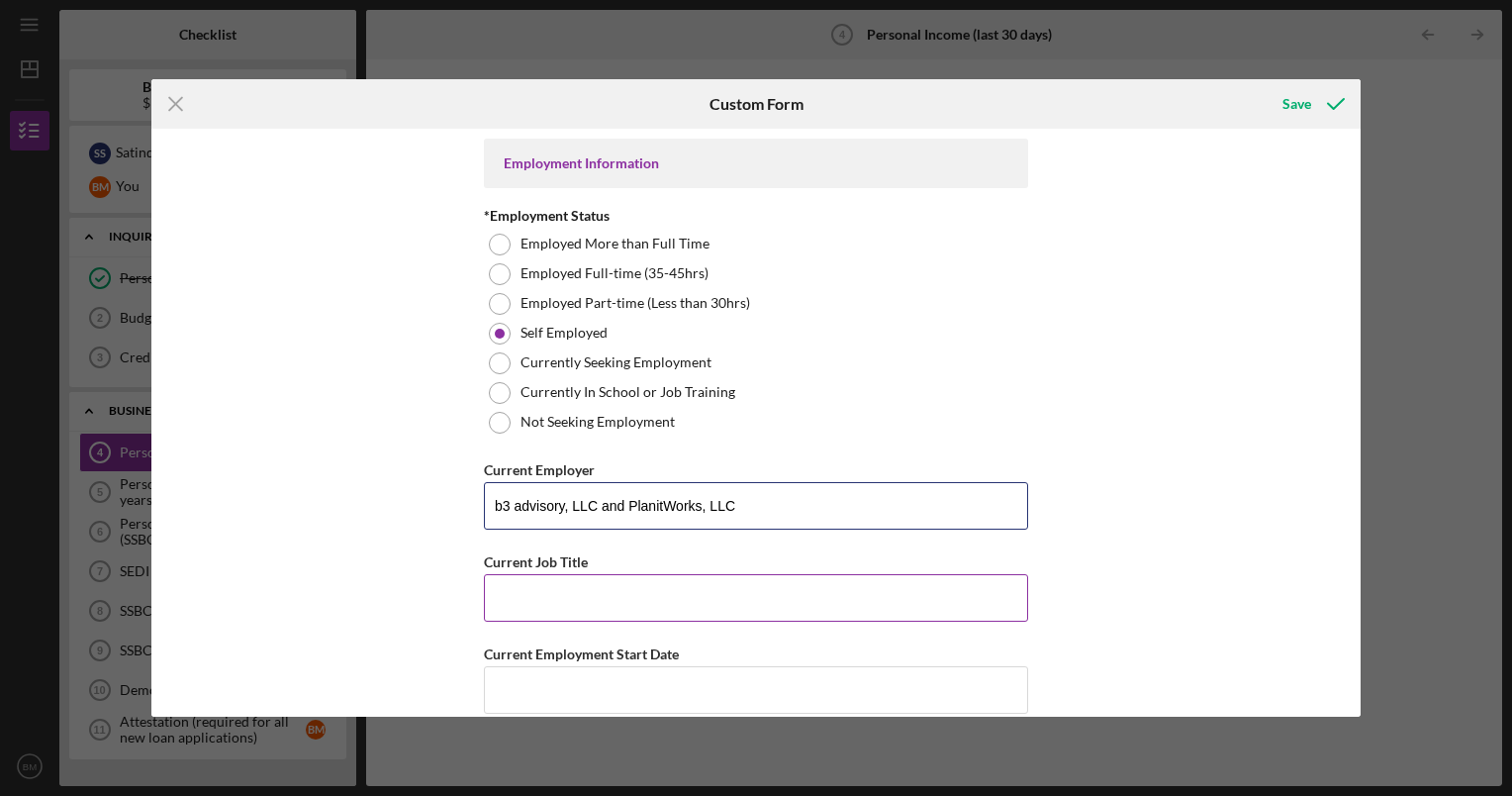 type on "b3 advisory, LLC and PlanitWorks, LLC" 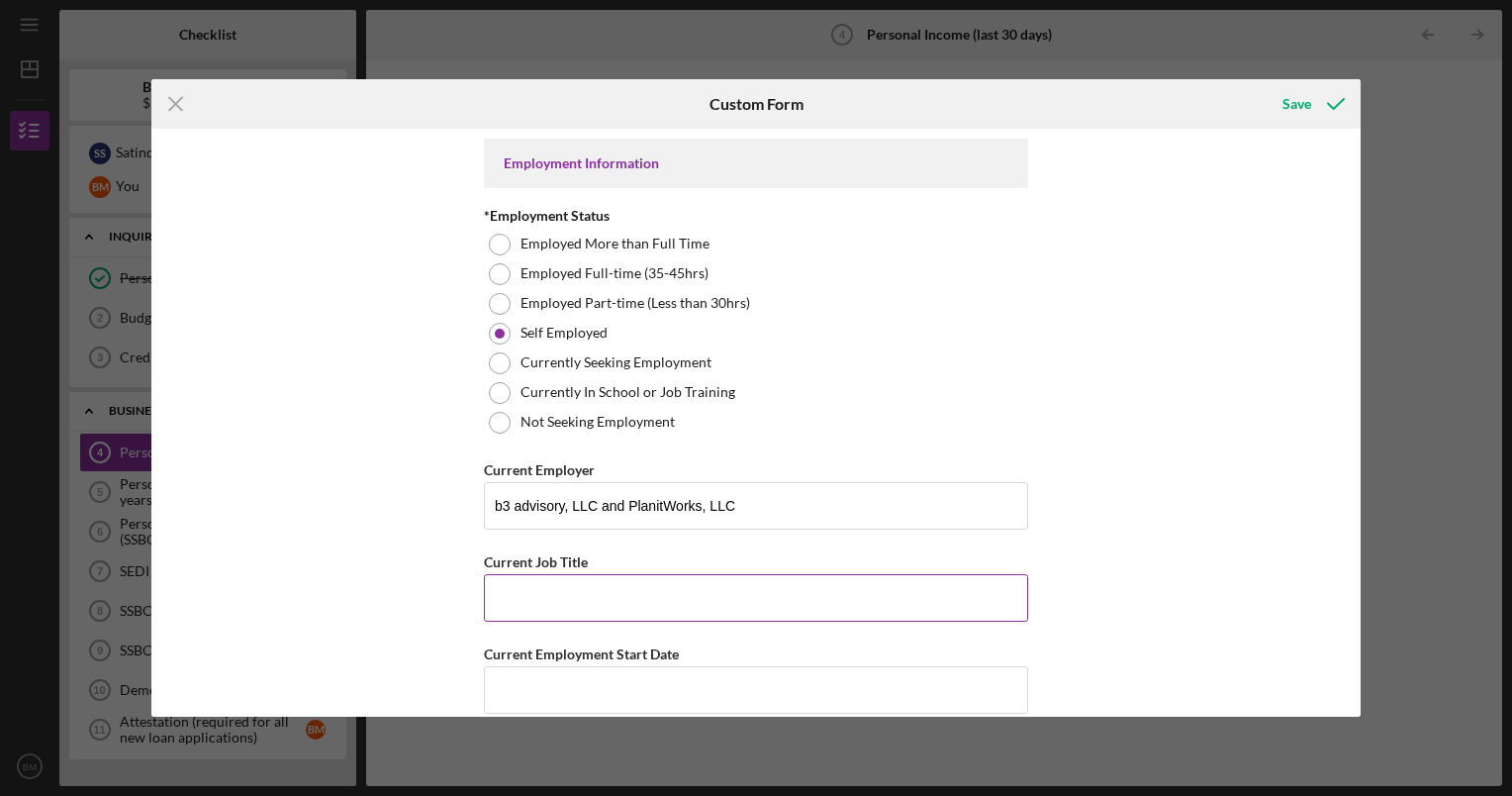 click on "Current Job Title" at bounding box center (756, 598) 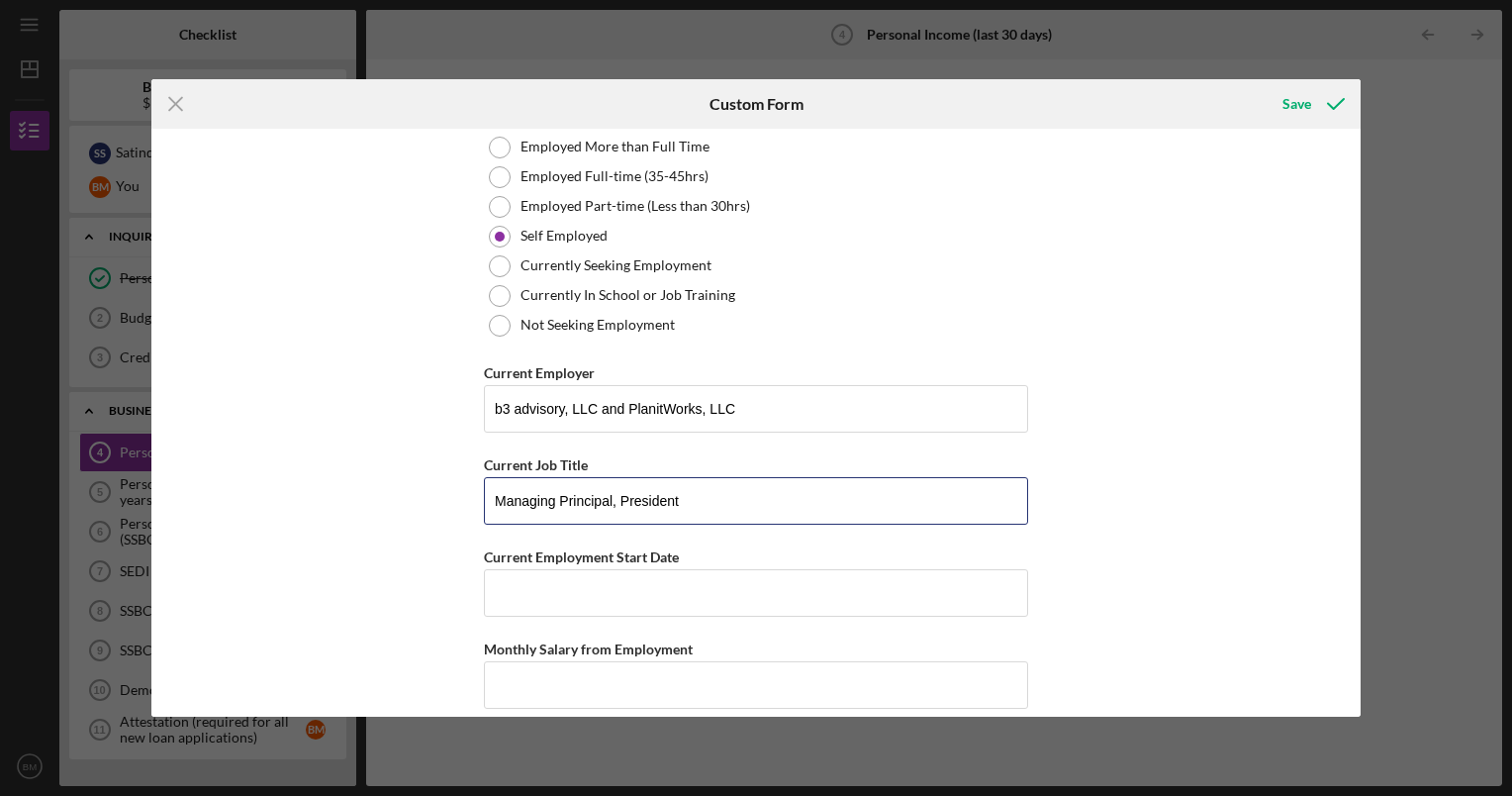scroll, scrollTop: 115, scrollLeft: 0, axis: vertical 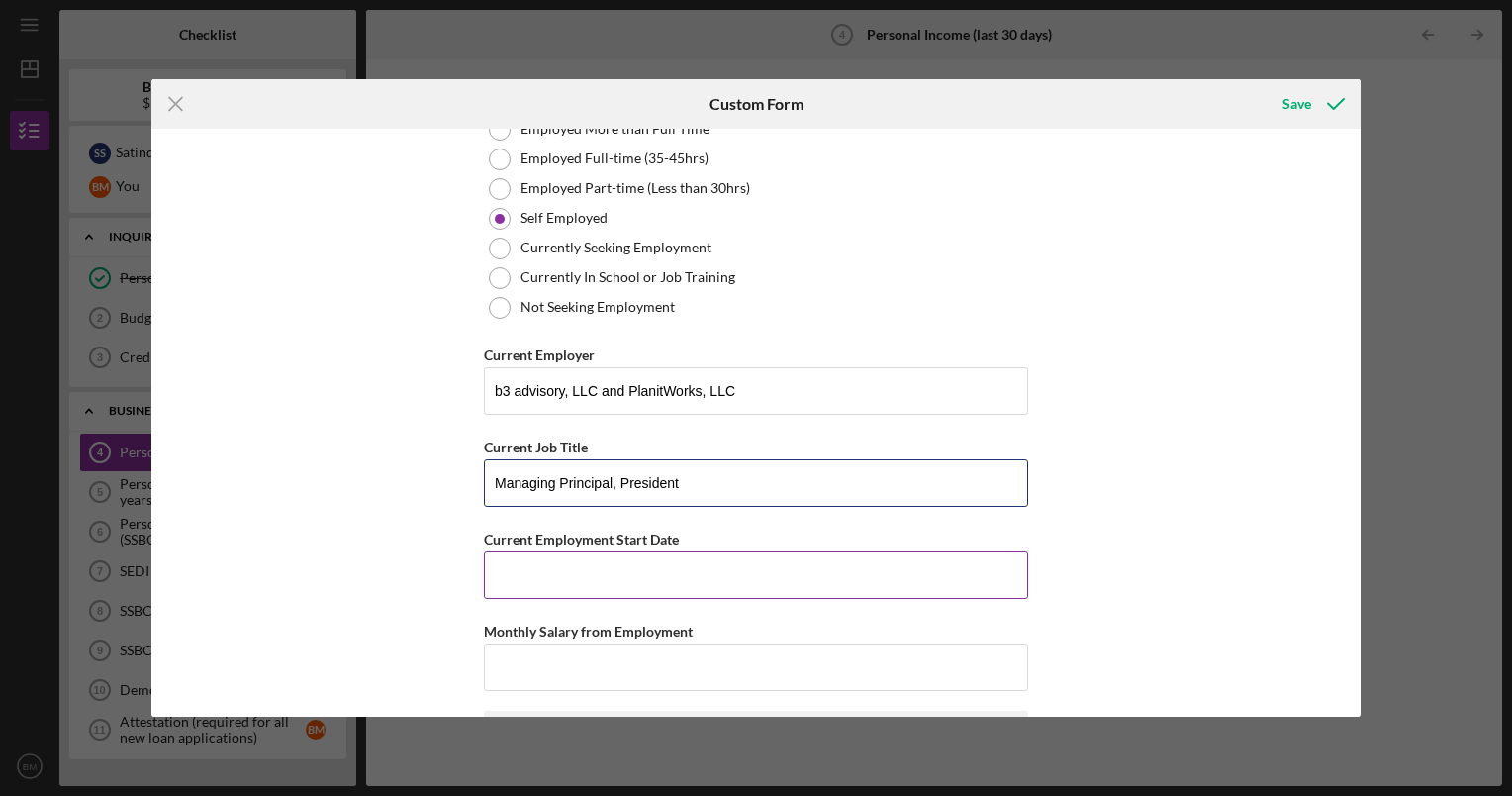 type on "Managing Principal, President" 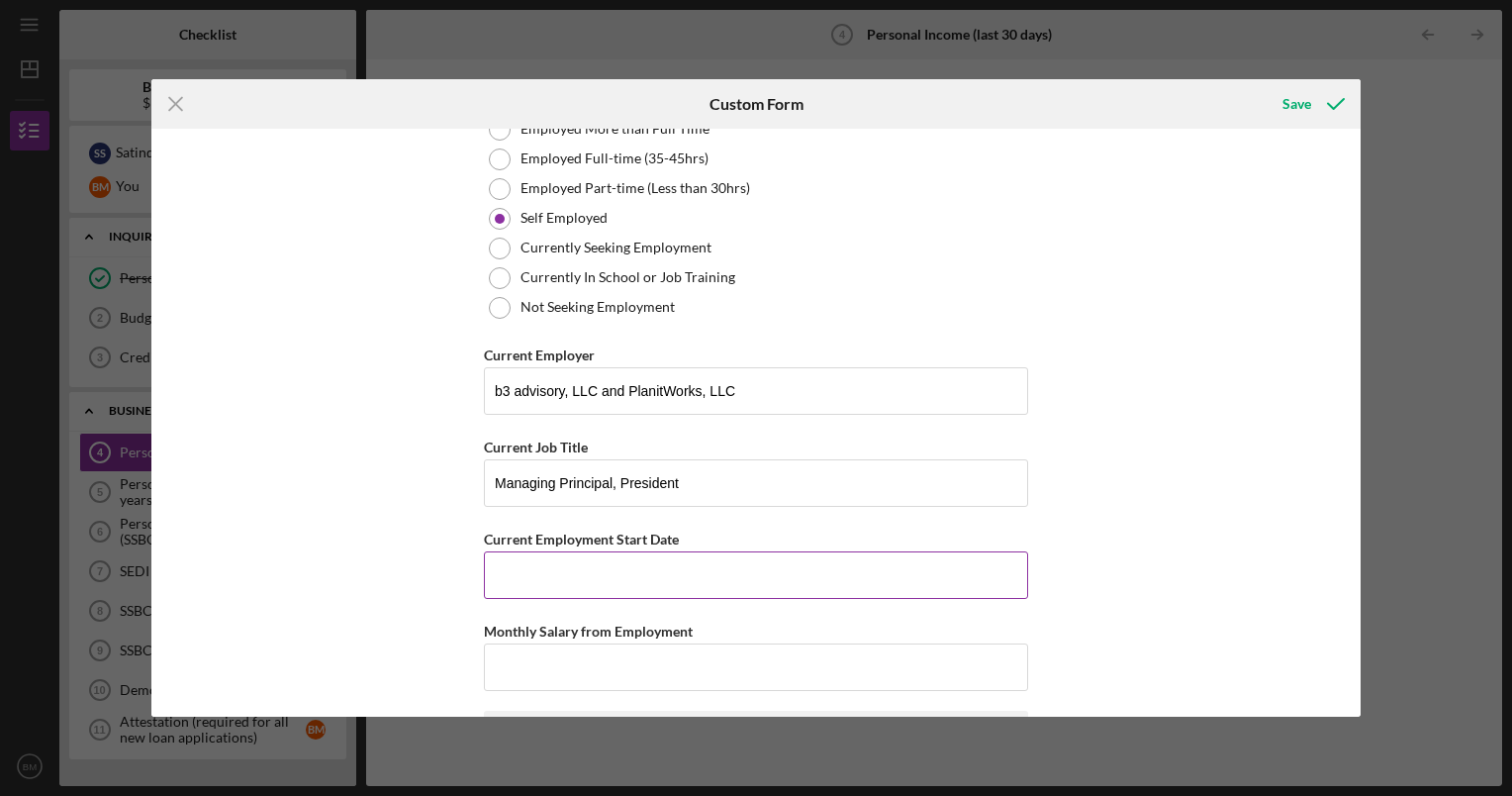 click on "Current Employment Start Date" at bounding box center (756, 575) 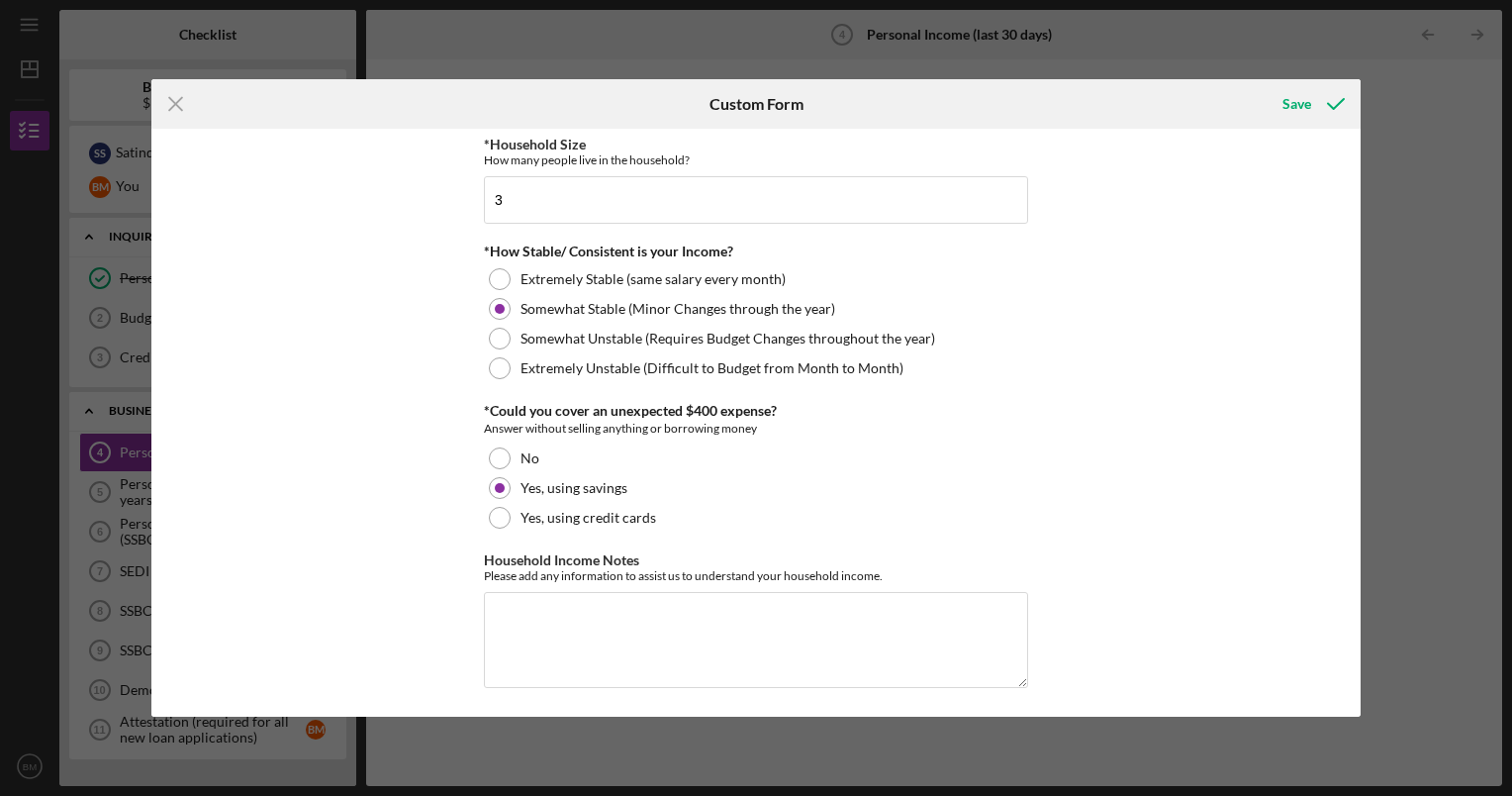 scroll, scrollTop: 1091, scrollLeft: 0, axis: vertical 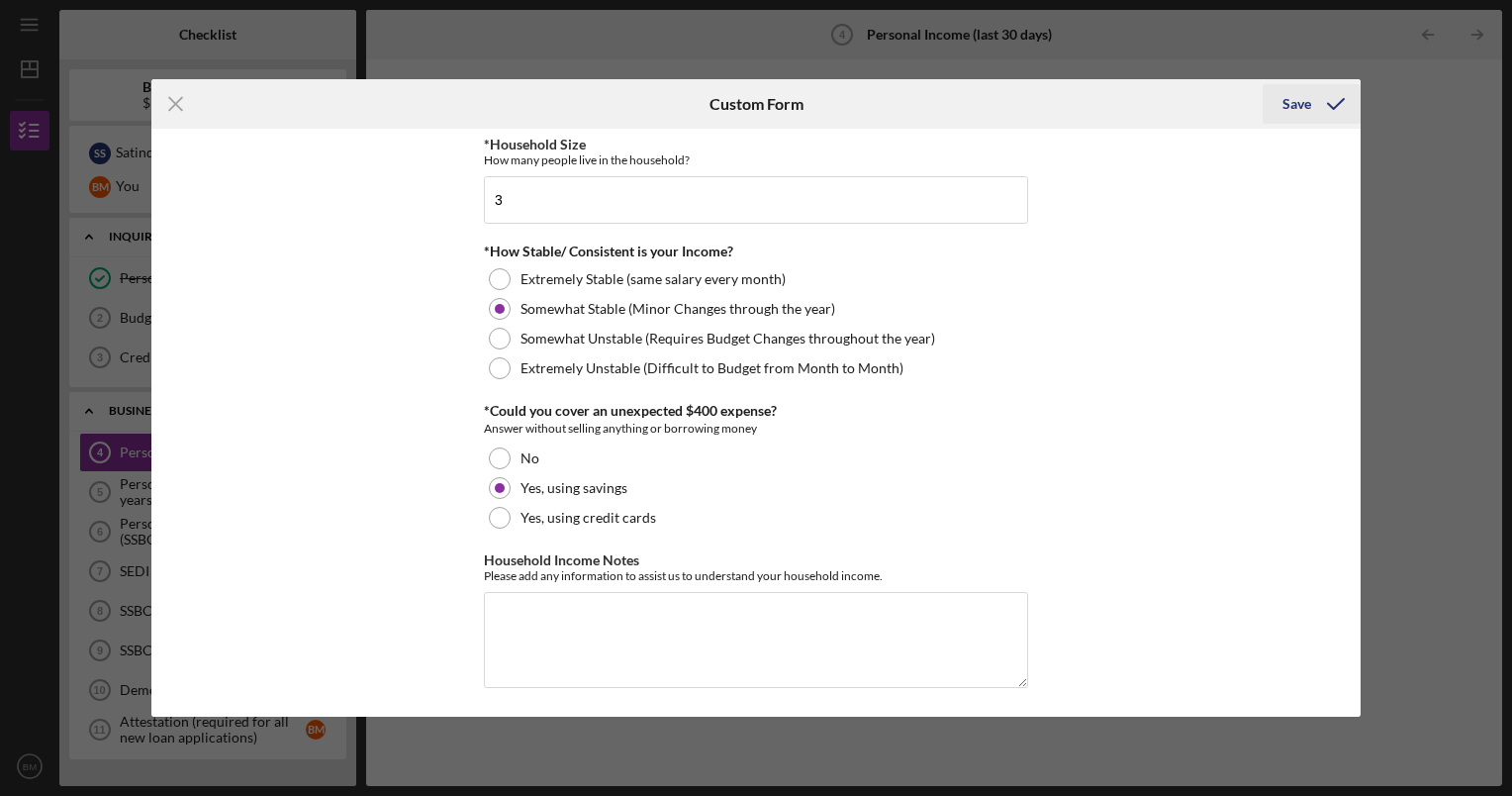 click on "Save" at bounding box center (1296, 104) 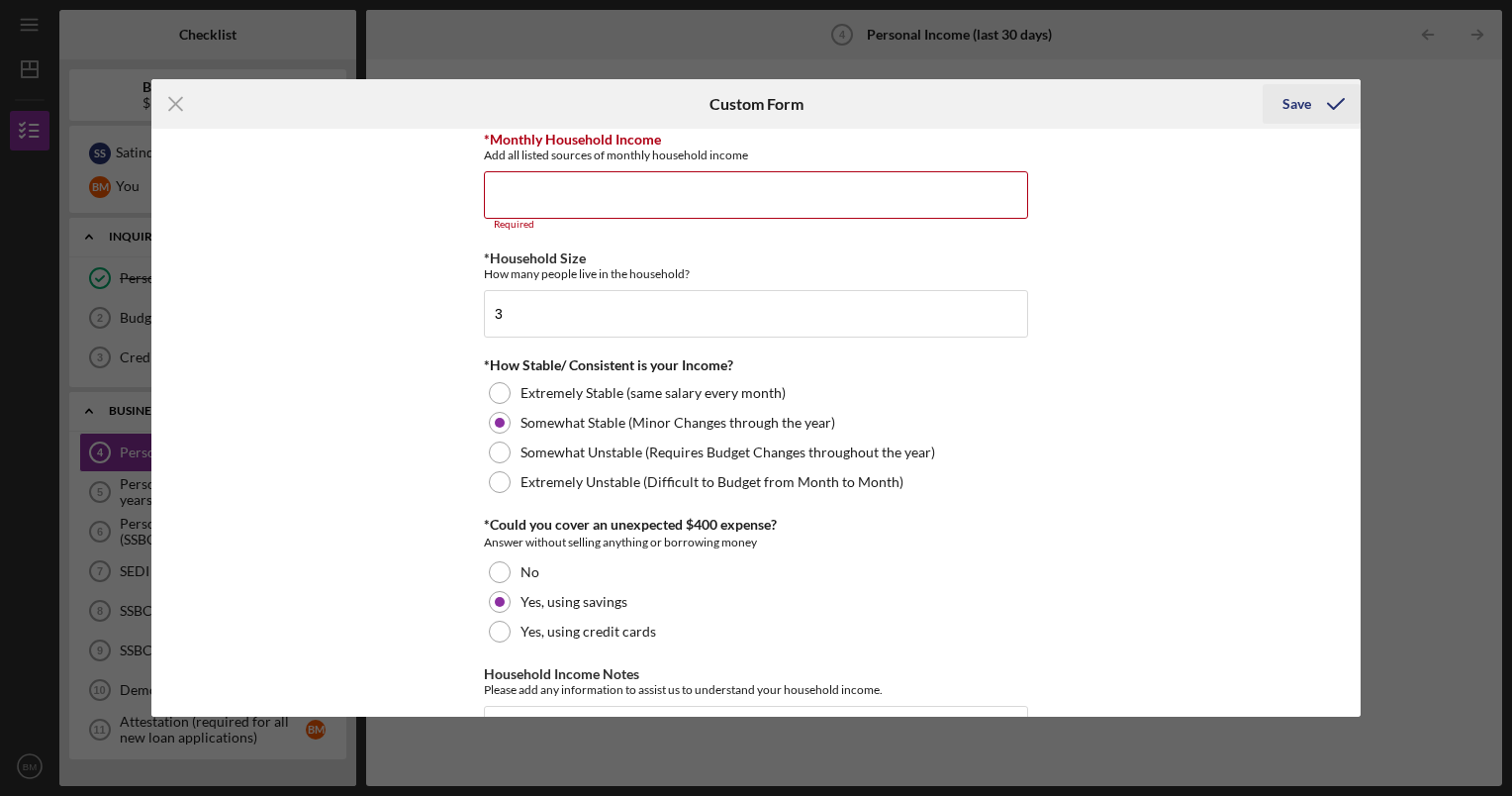 click on "Save" at bounding box center [1296, 104] 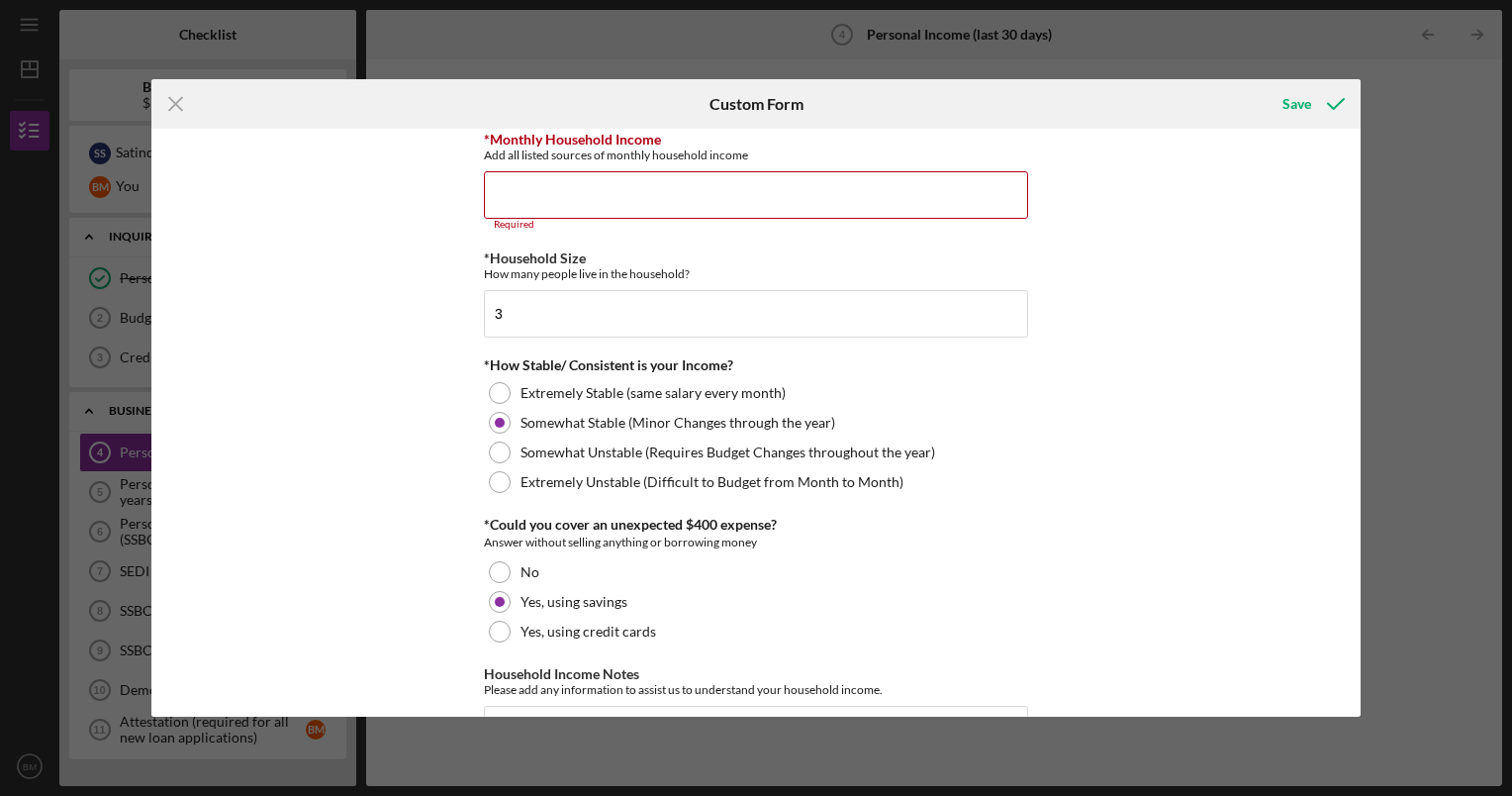 type 